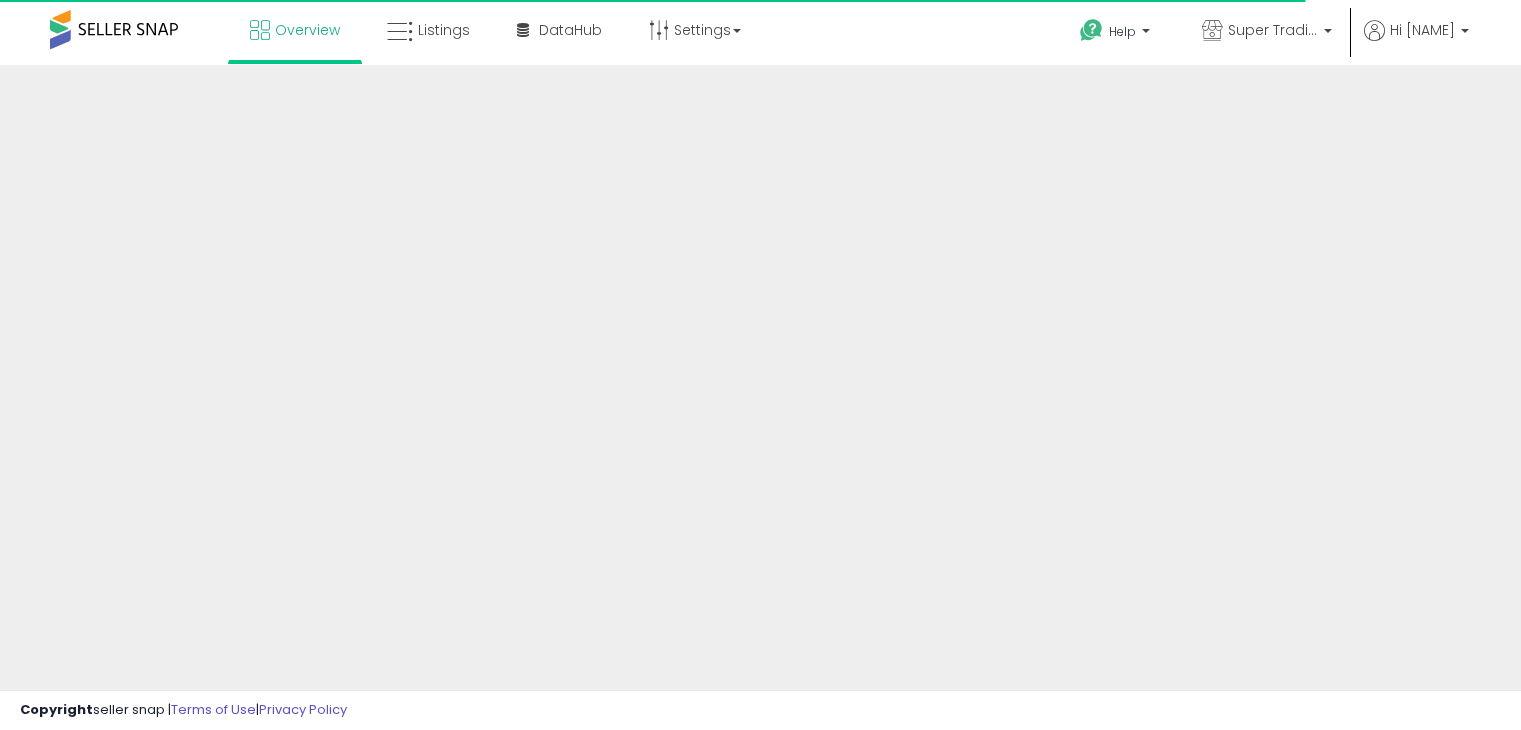 scroll, scrollTop: 0, scrollLeft: 0, axis: both 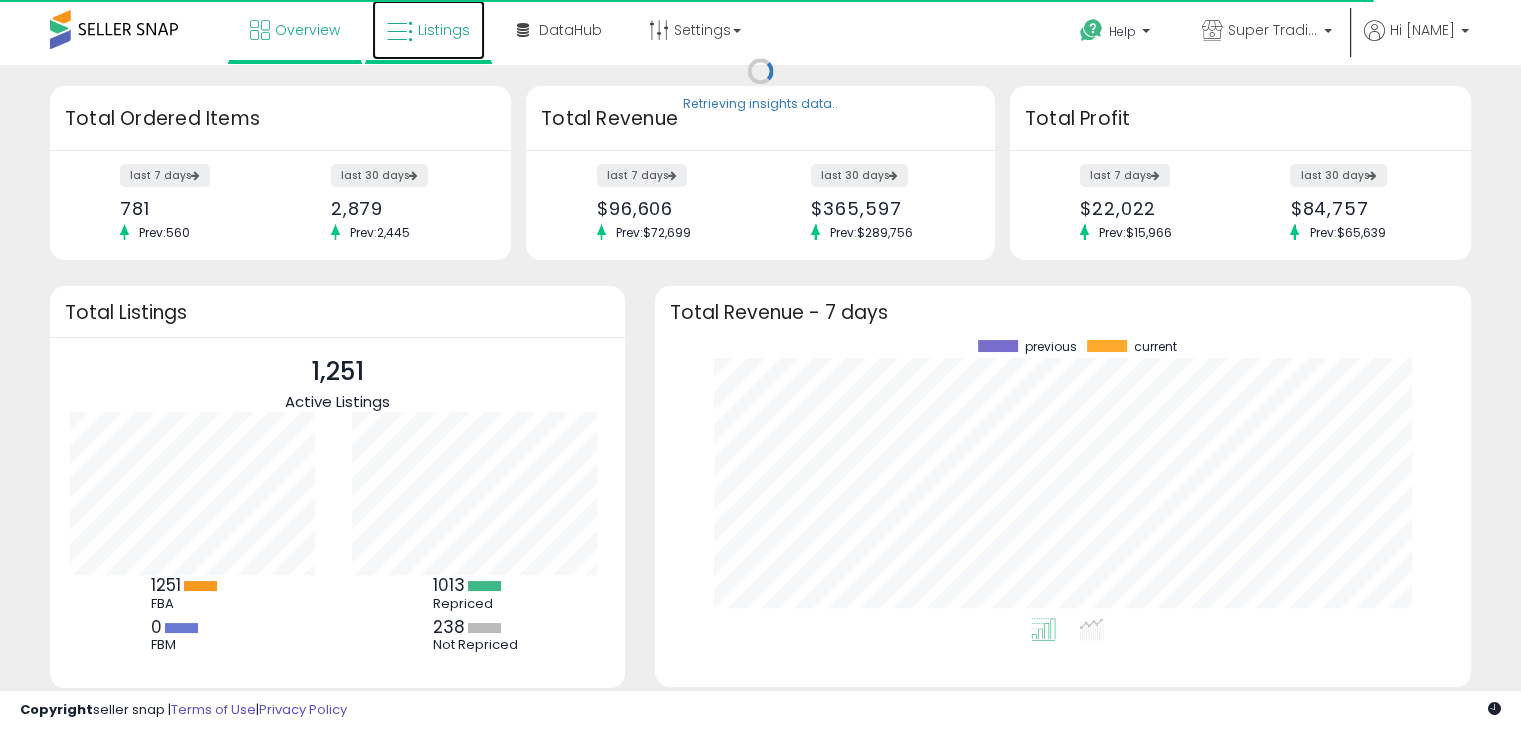 click at bounding box center (400, 32) 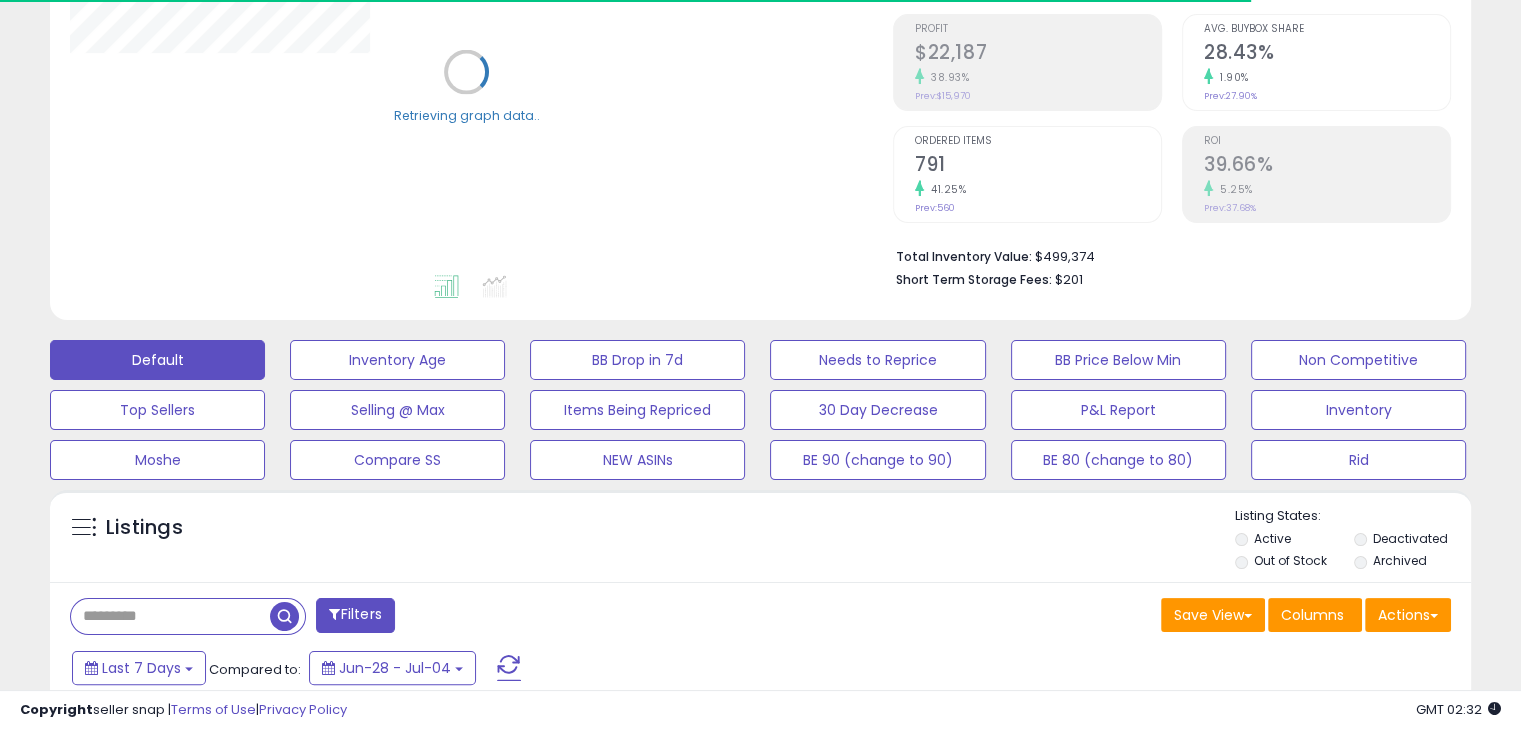scroll, scrollTop: 303, scrollLeft: 0, axis: vertical 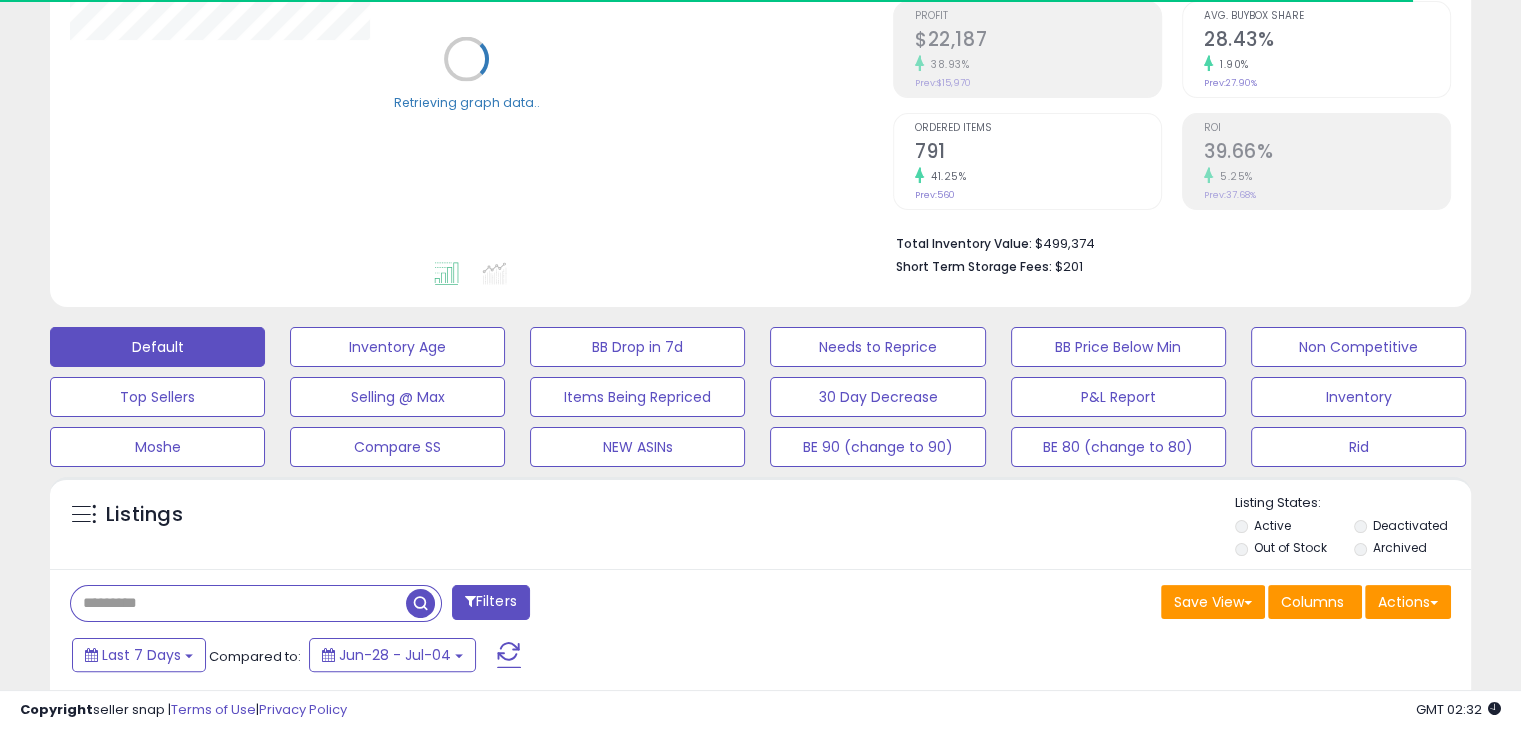 click at bounding box center [238, 603] 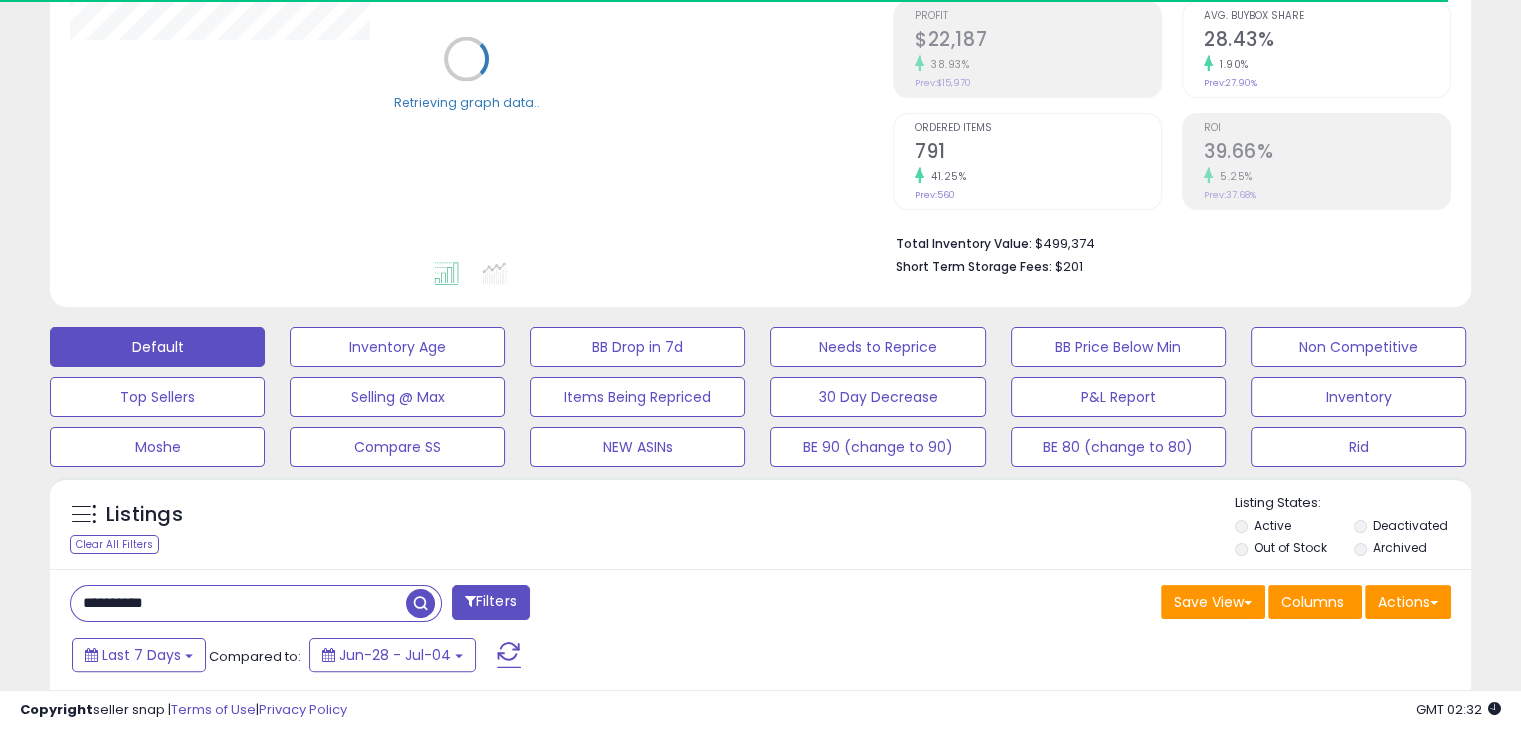 type on "**********" 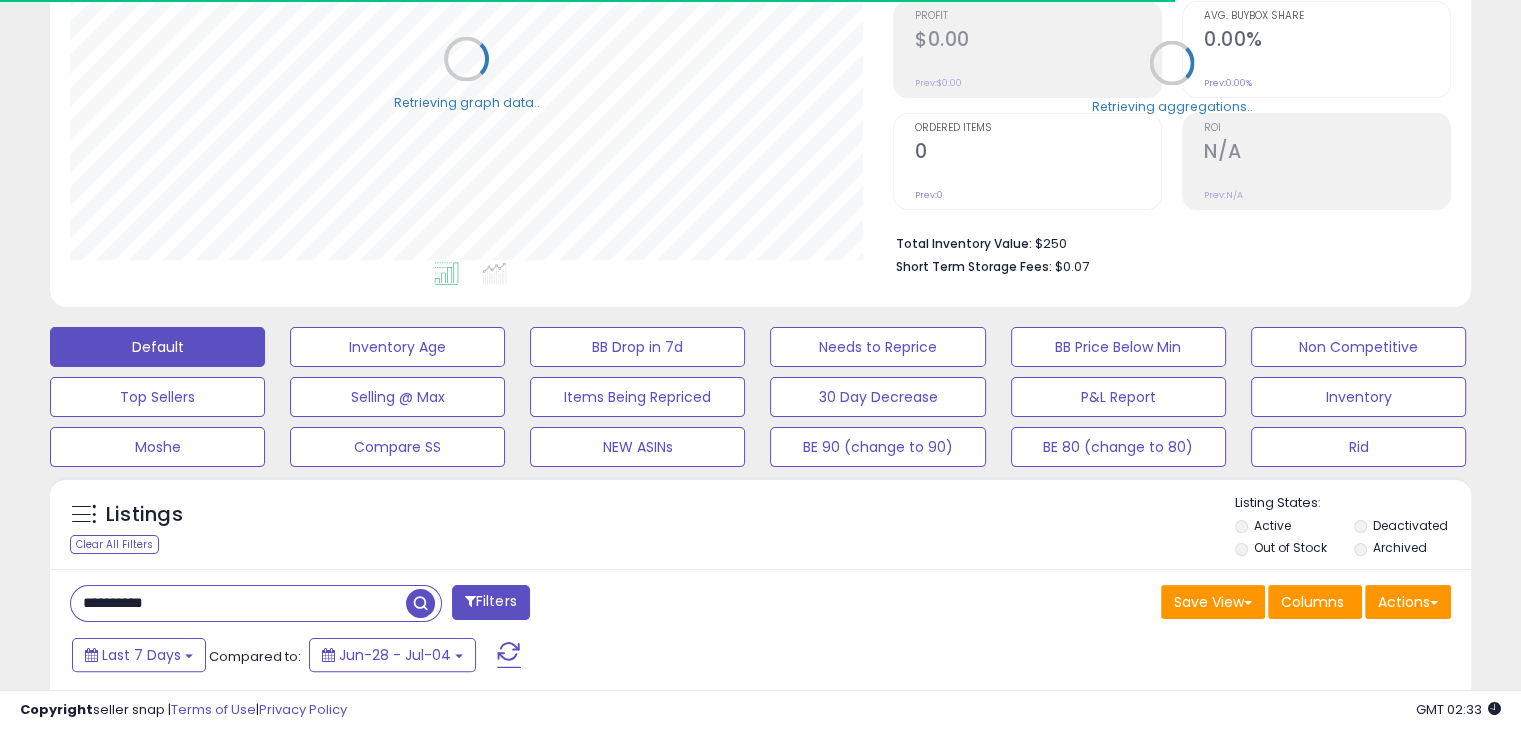 scroll, scrollTop: 999589, scrollLeft: 999176, axis: both 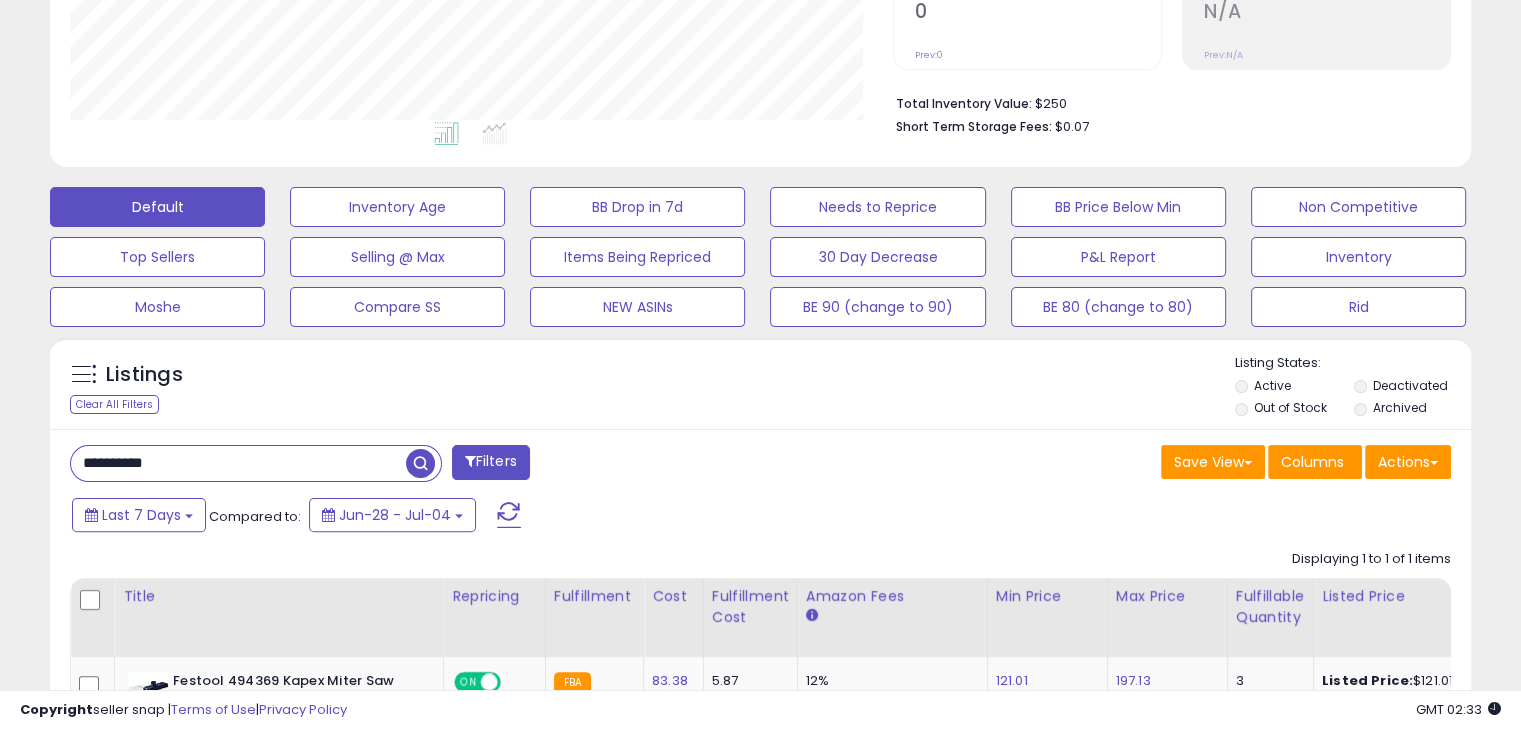 click on "Displaying 1 to 1 of 1 items
Title
Repricing" 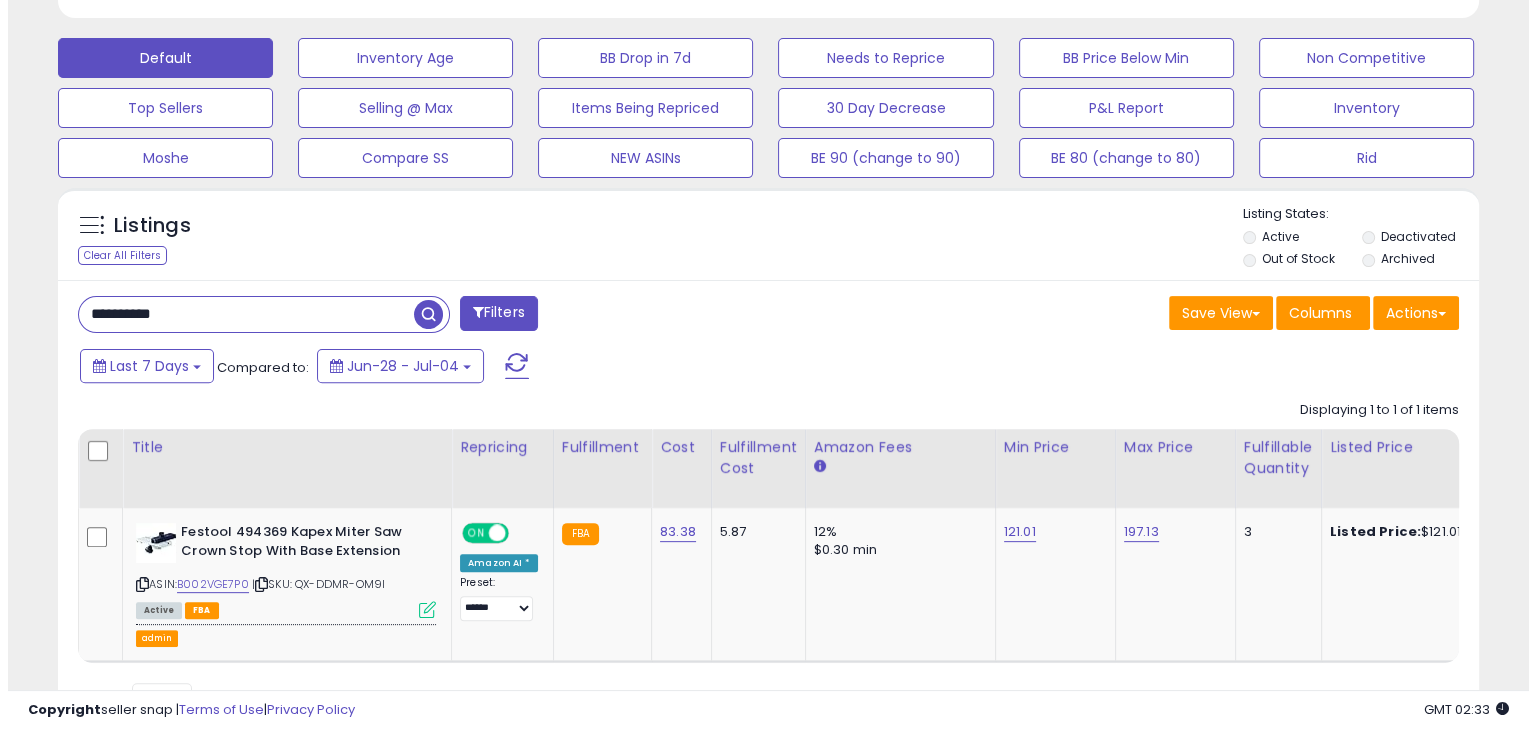 scroll, scrollTop: 599, scrollLeft: 0, axis: vertical 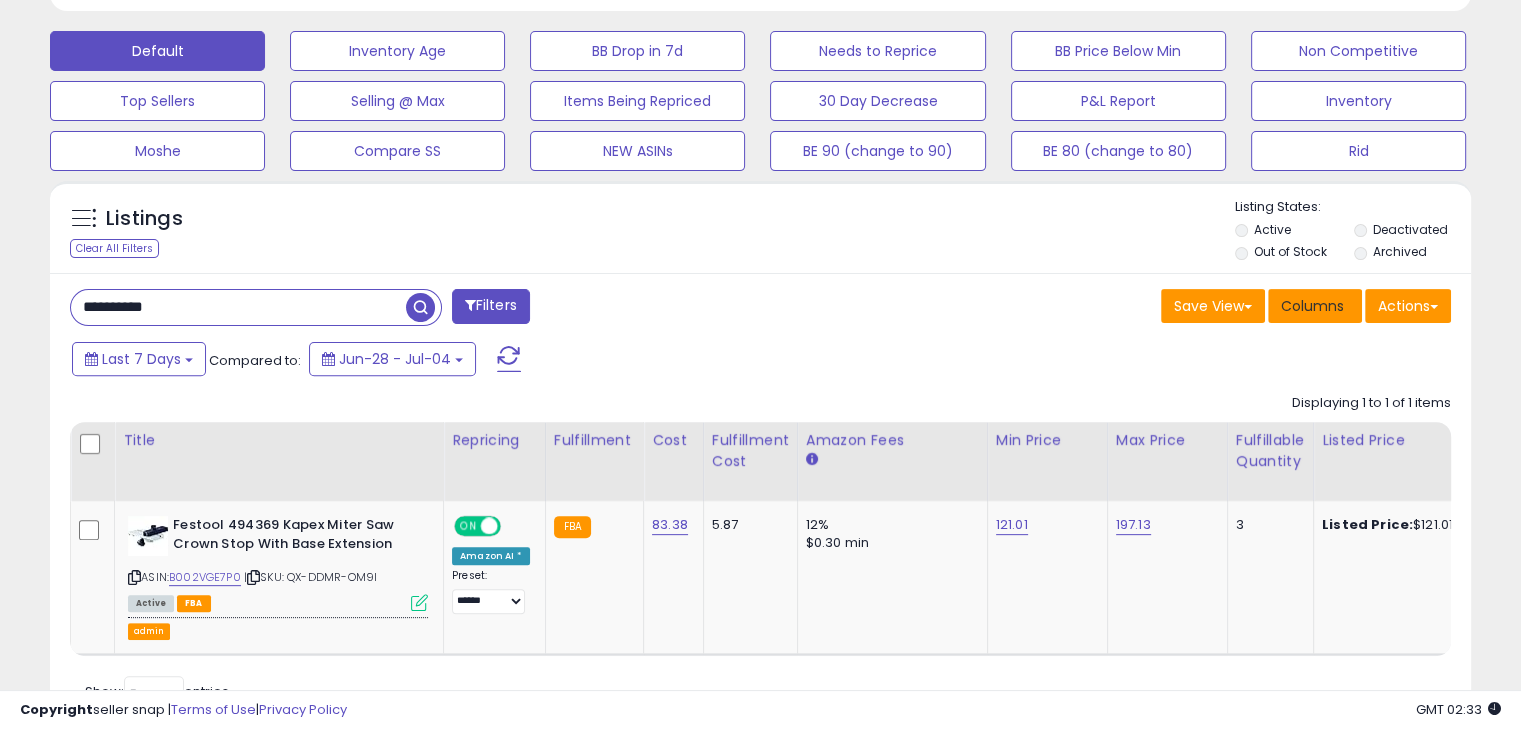 click on "Columns" at bounding box center [1312, 306] 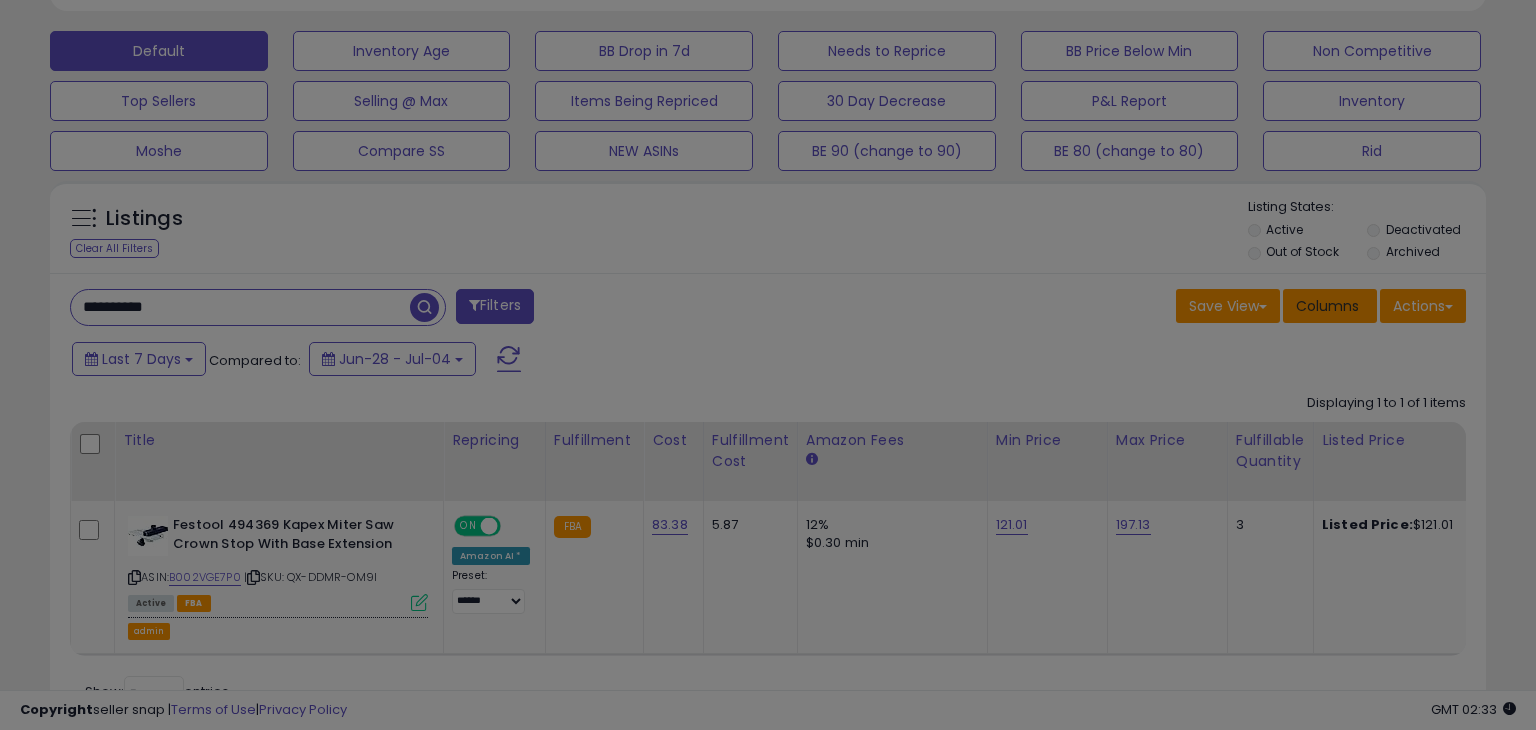 scroll, scrollTop: 999589, scrollLeft: 999168, axis: both 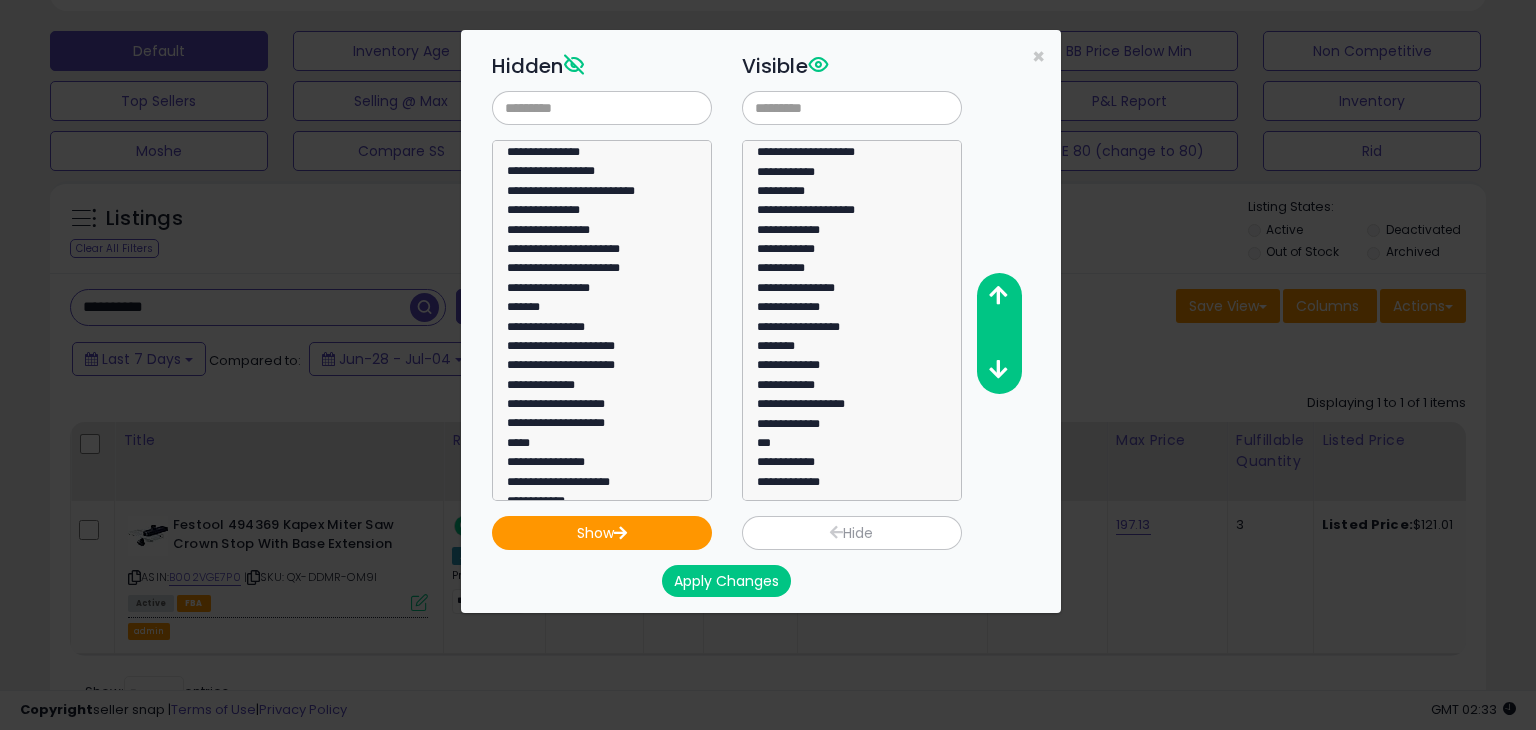 click on "**********" 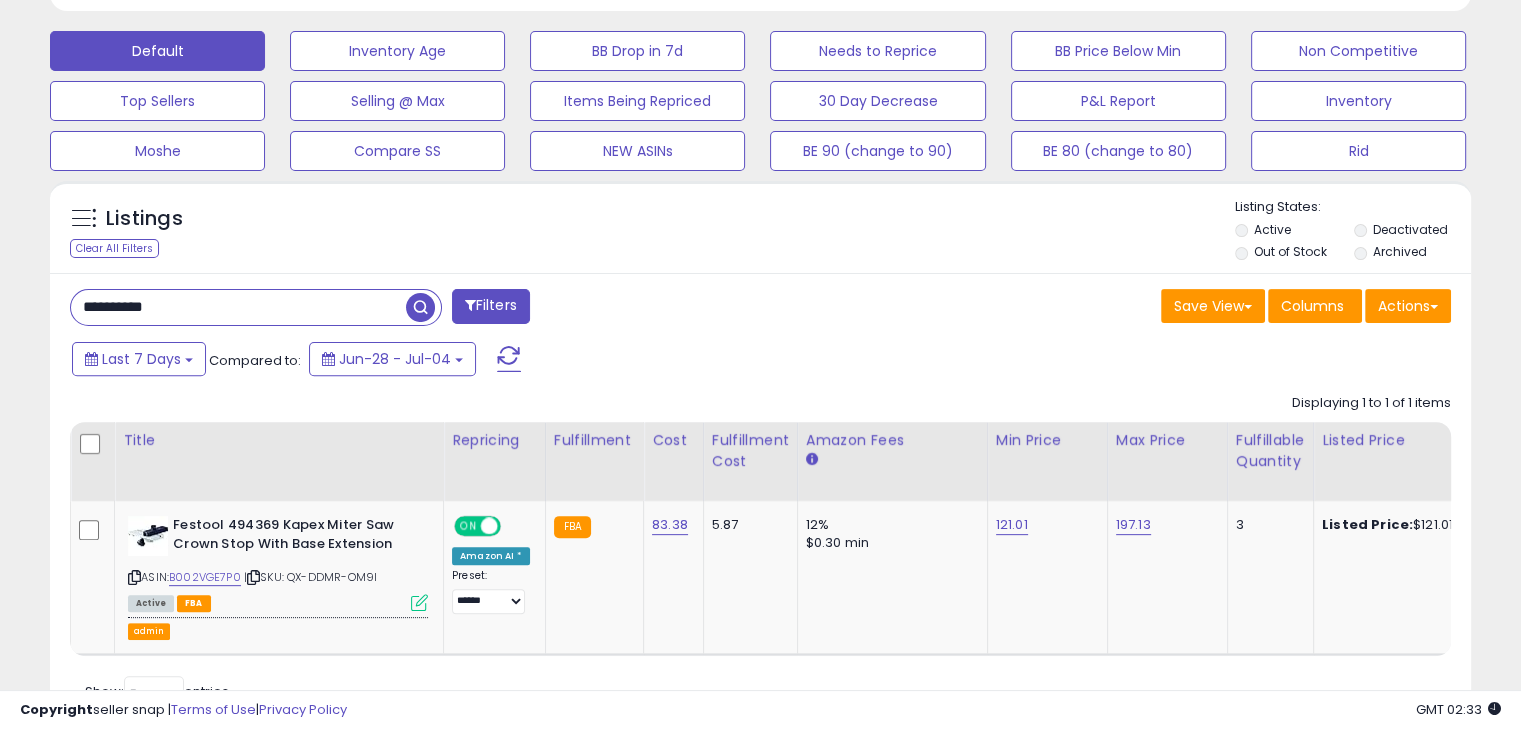 scroll, scrollTop: 409, scrollLeft: 822, axis: both 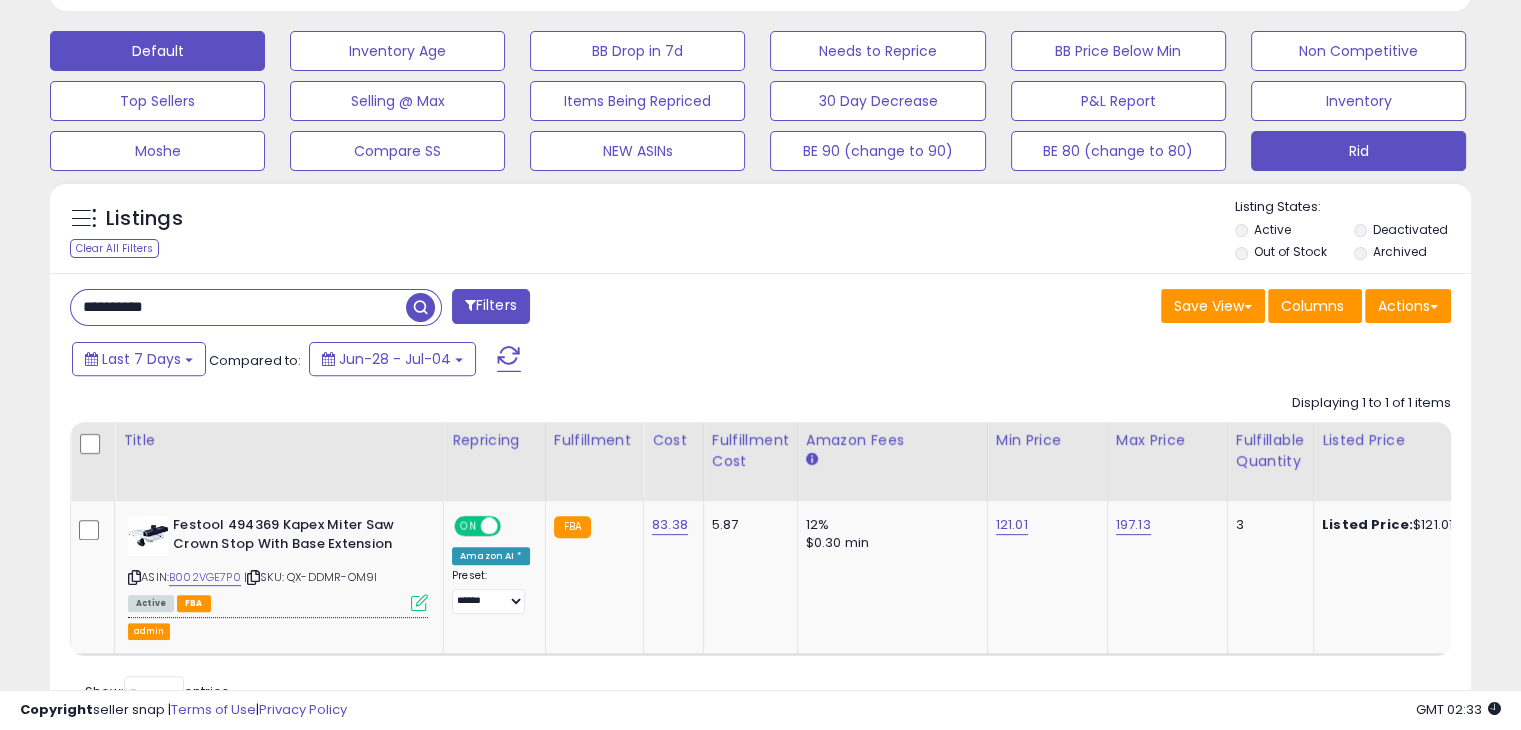 click on "Rid" at bounding box center (397, 51) 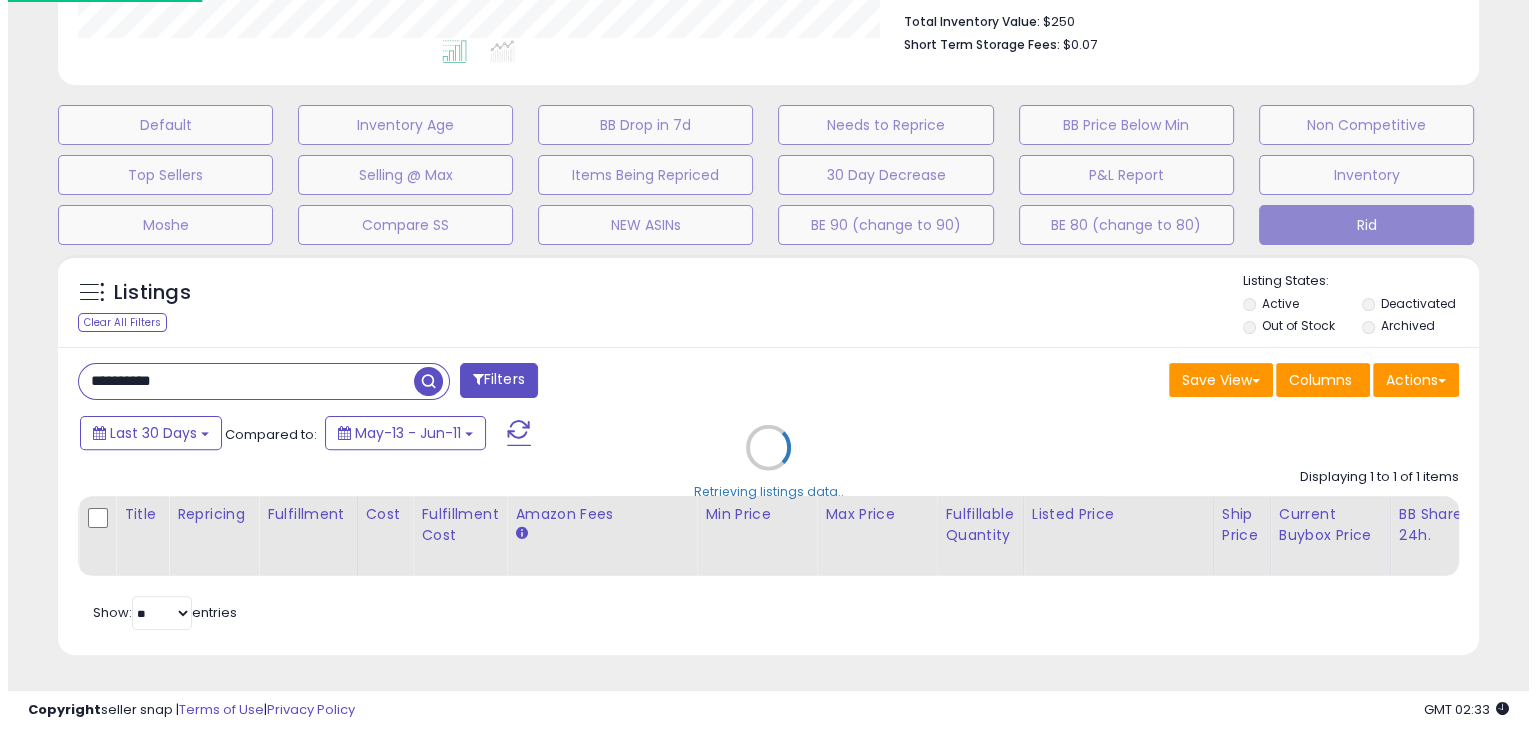 scroll, scrollTop: 540, scrollLeft: 0, axis: vertical 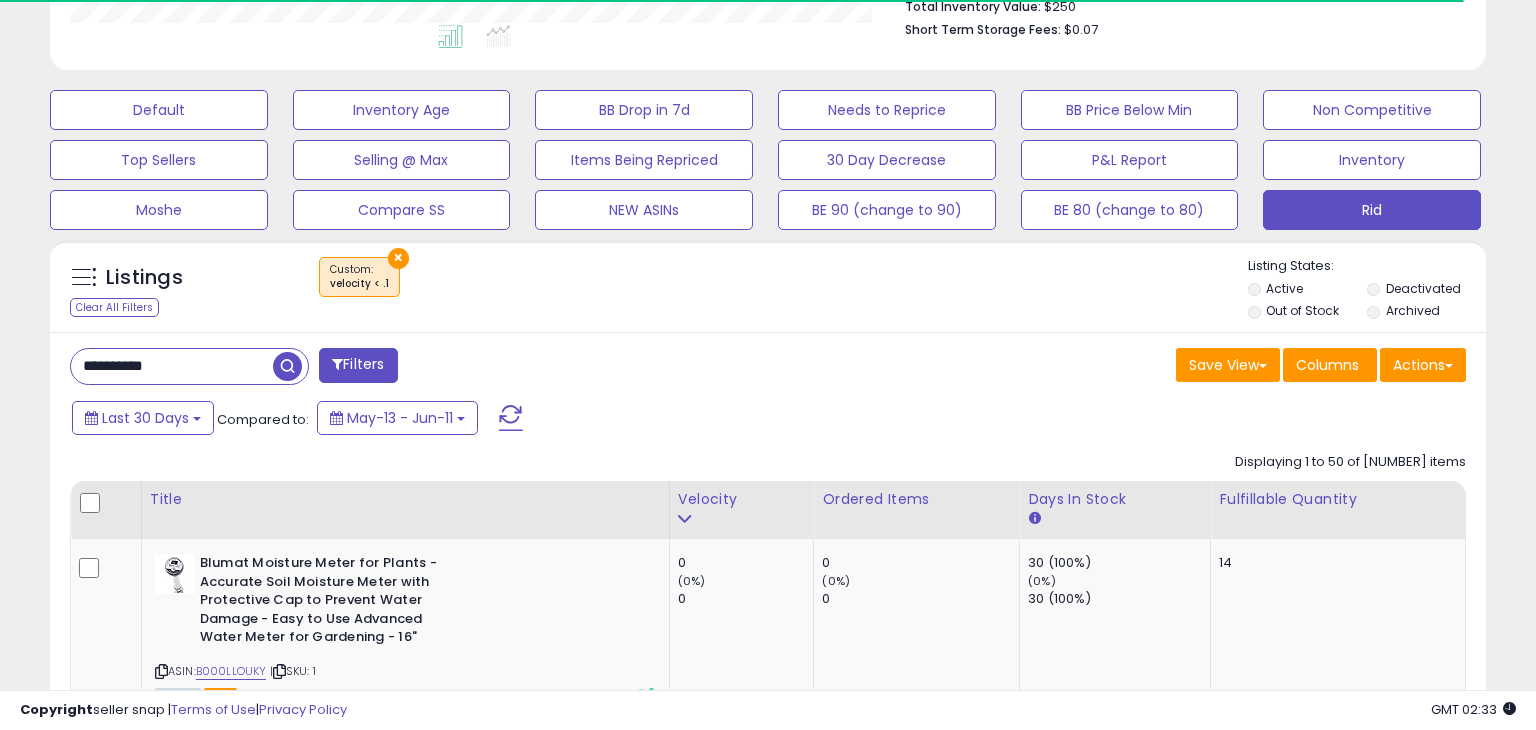 type 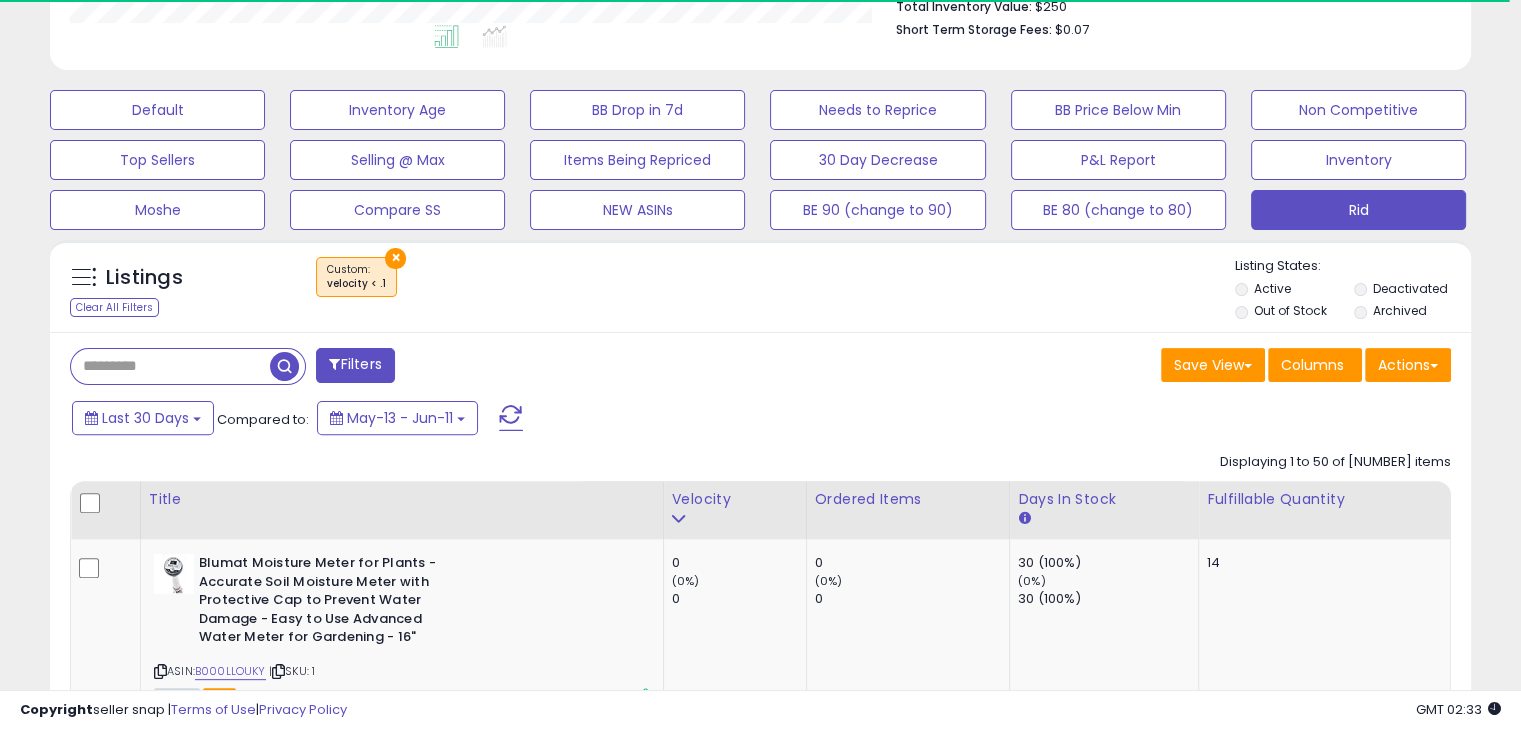 scroll, scrollTop: 409, scrollLeft: 822, axis: both 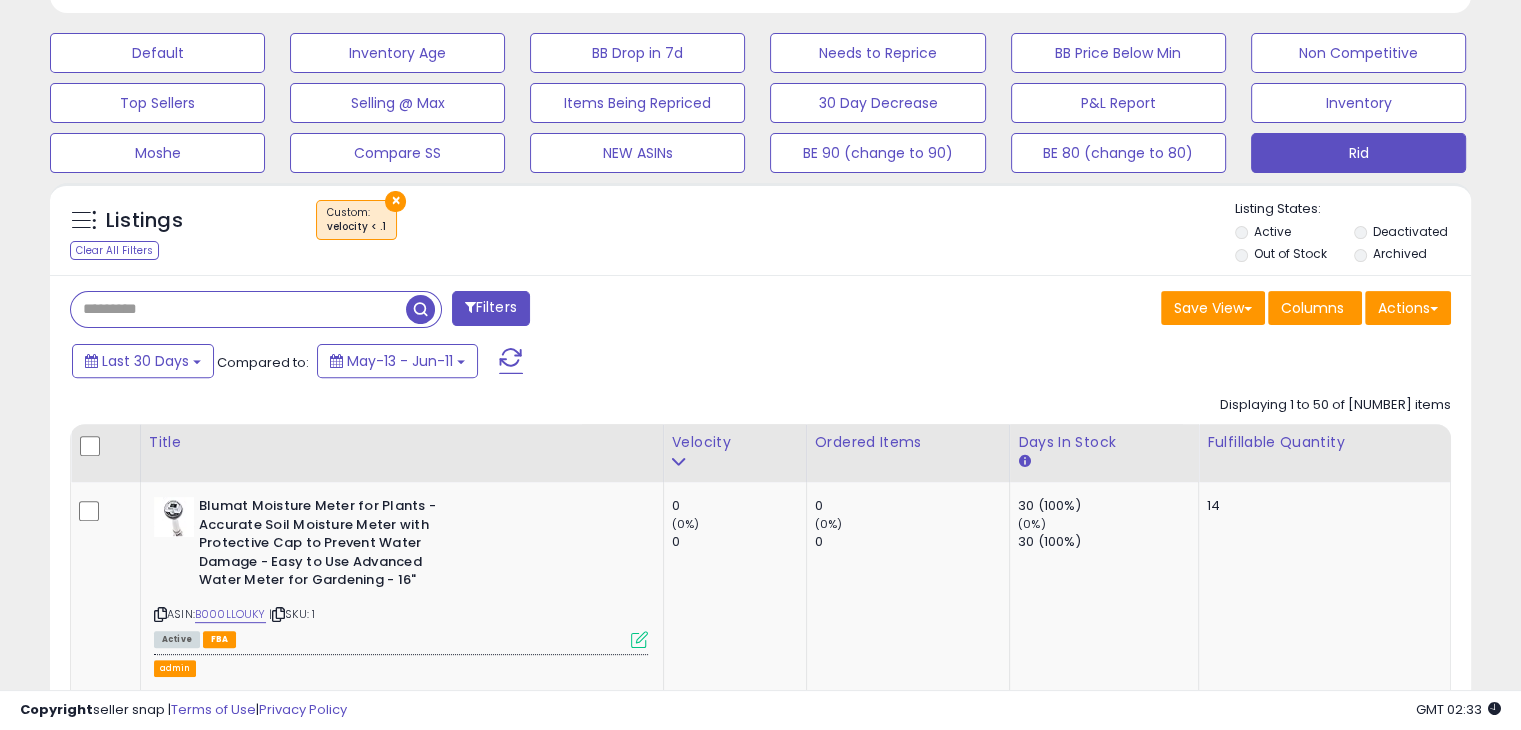 paste on "**********" 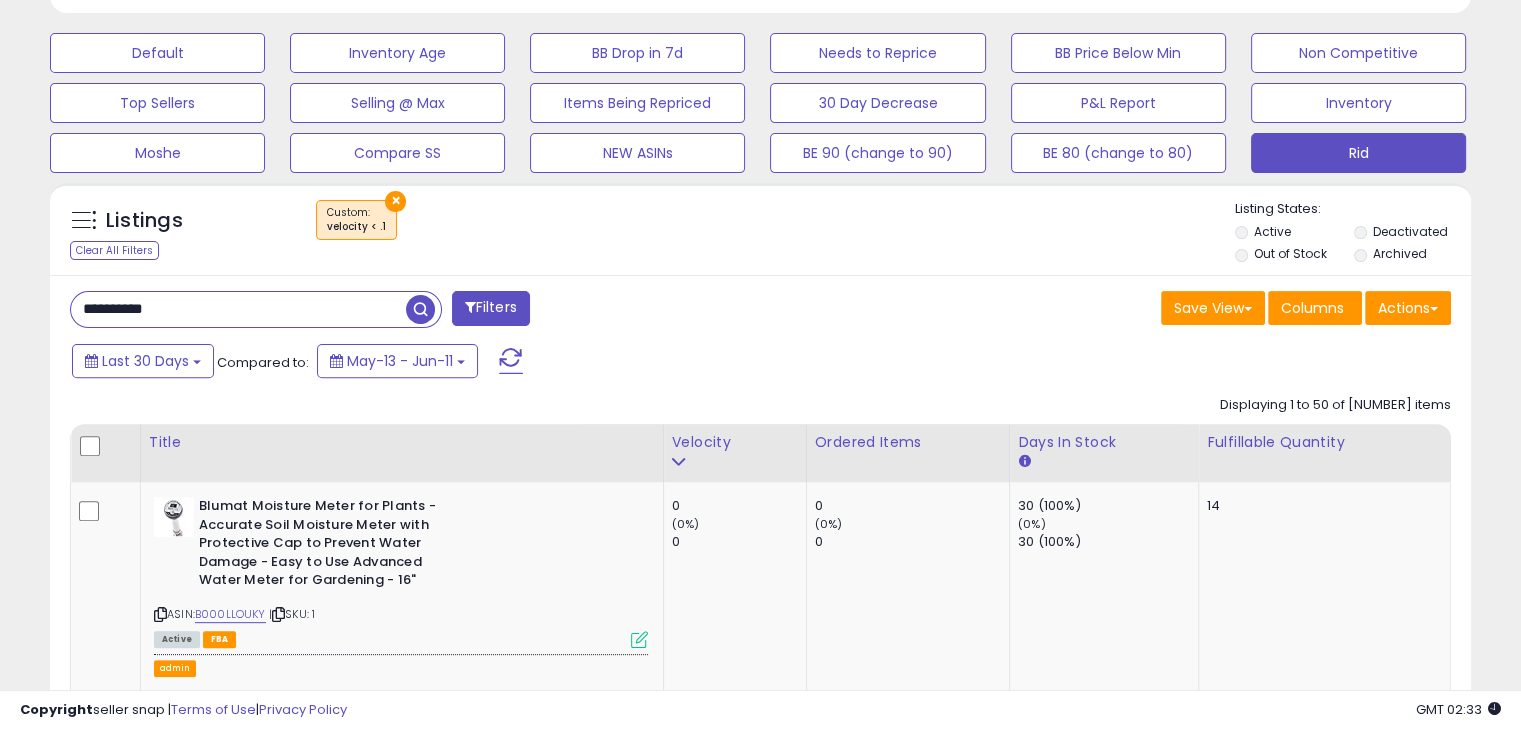 type on "**********" 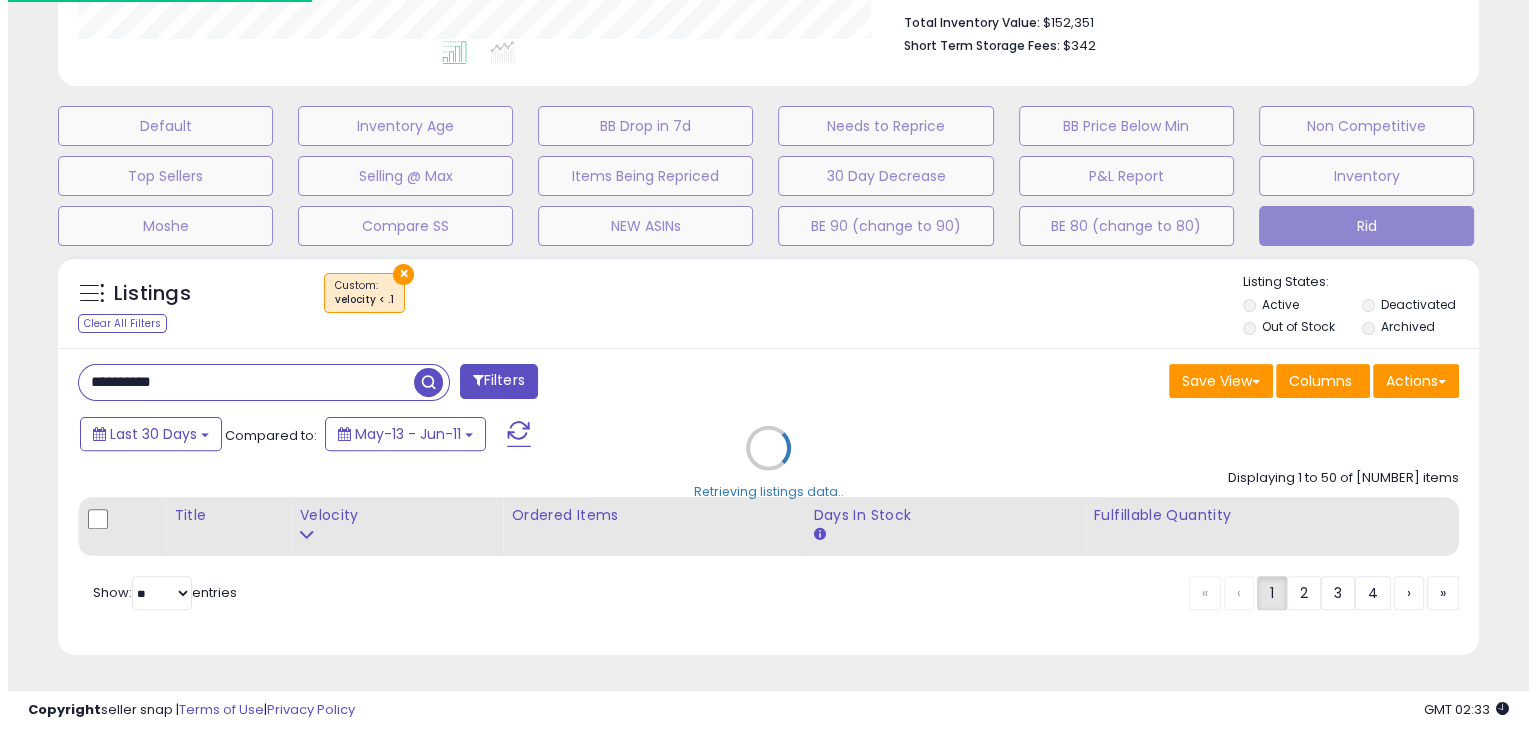 scroll, scrollTop: 523, scrollLeft: 0, axis: vertical 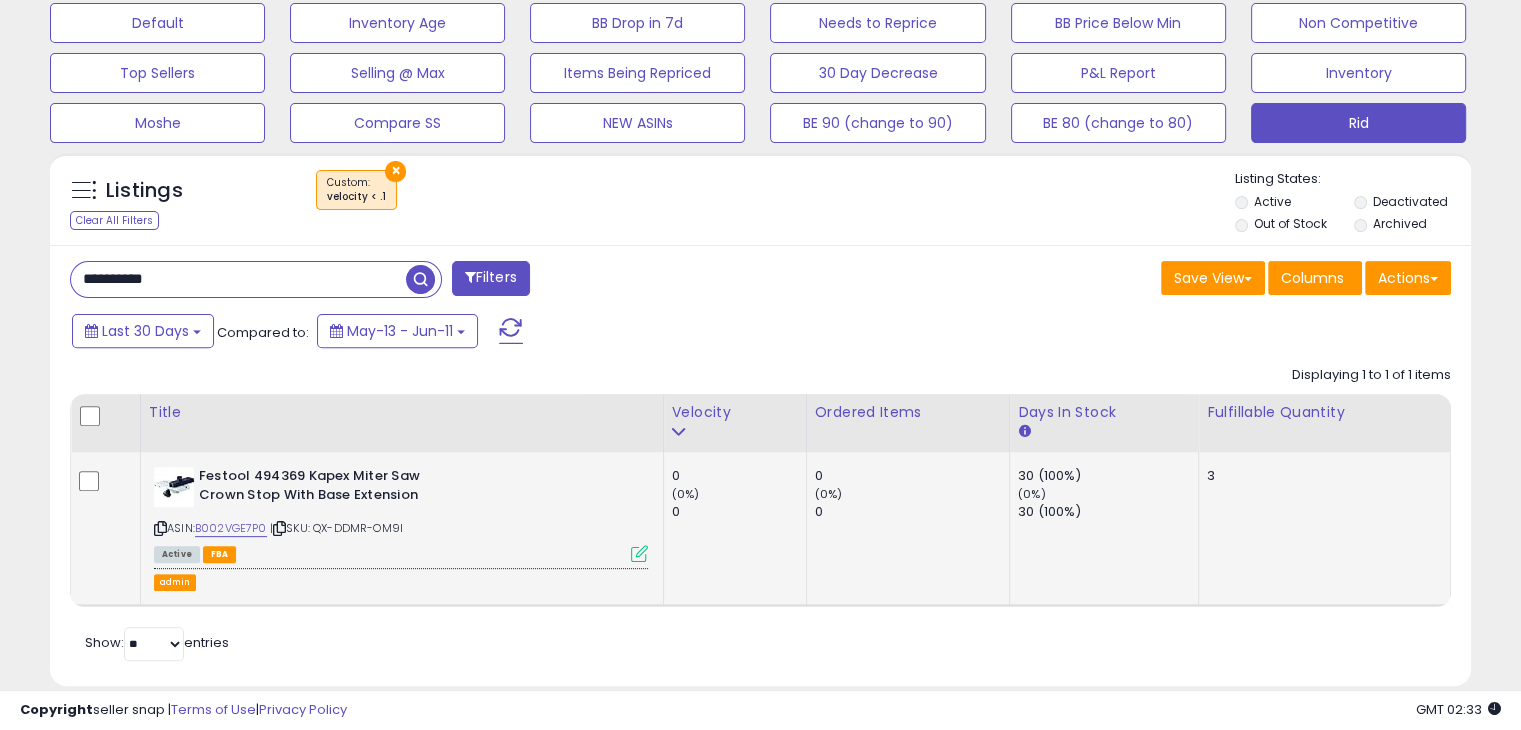 click on "|   SKU: QX-DDMR-OM9I" at bounding box center (336, 528) 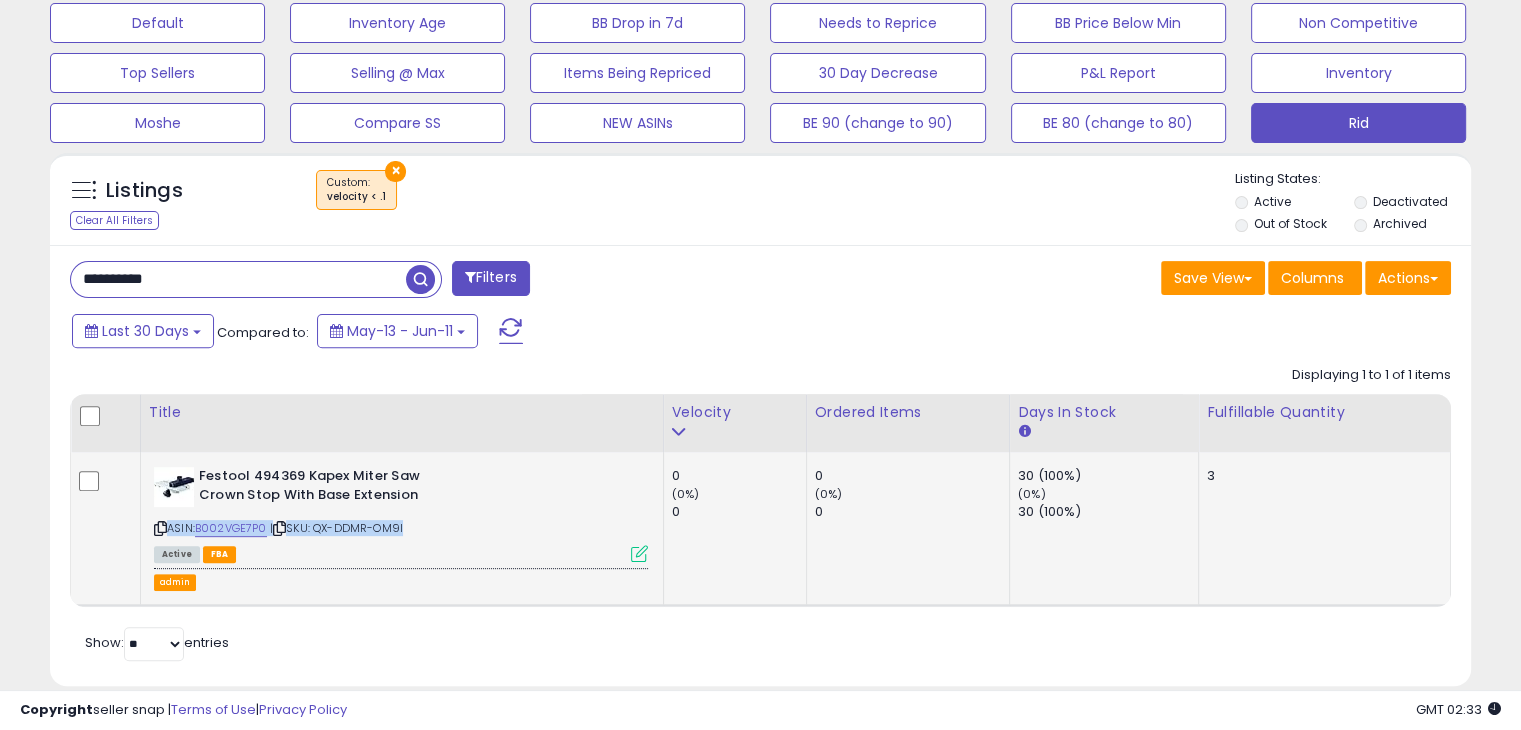copy on "ASIN: [ASIN] | SKU: [SKU]" 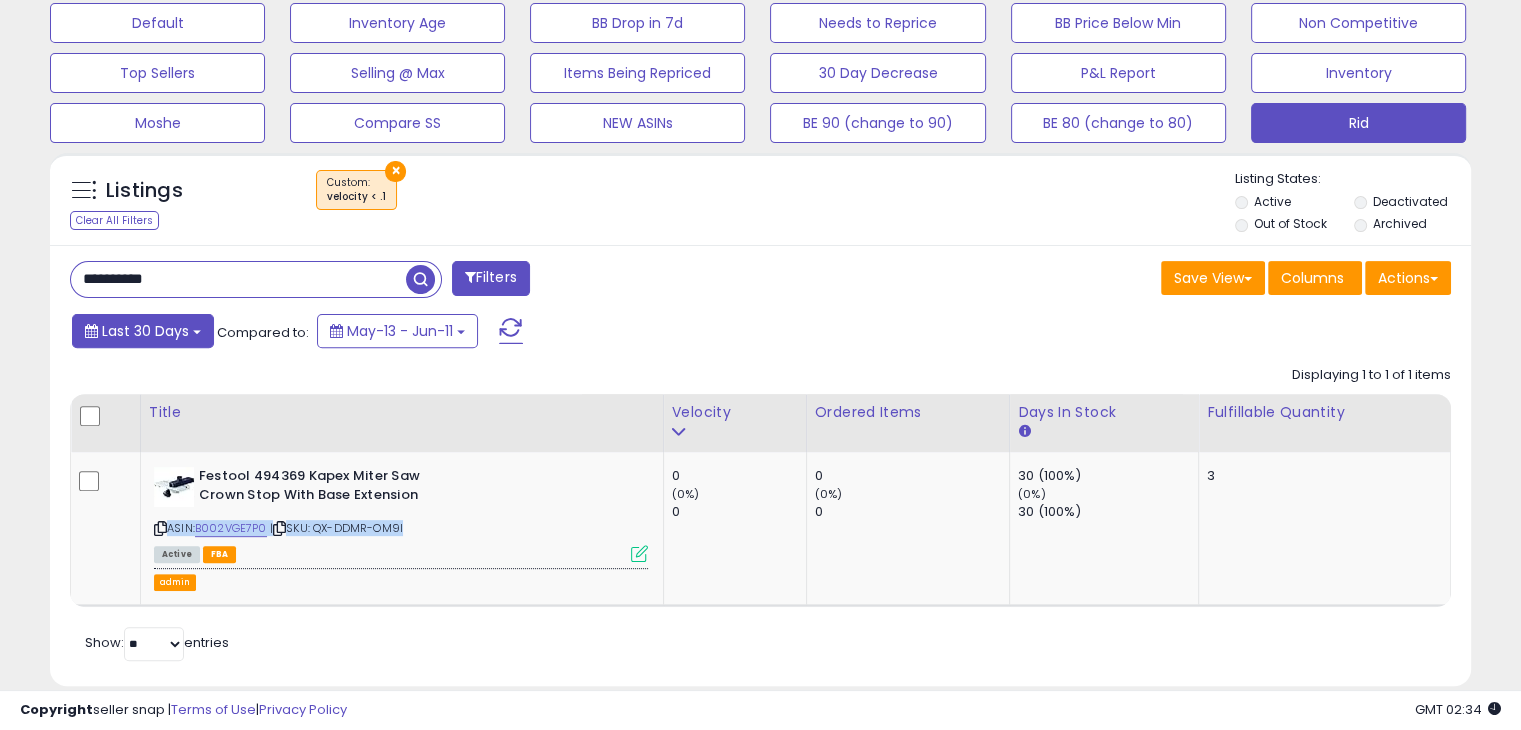 click on "Last 30 Days" at bounding box center (143, 331) 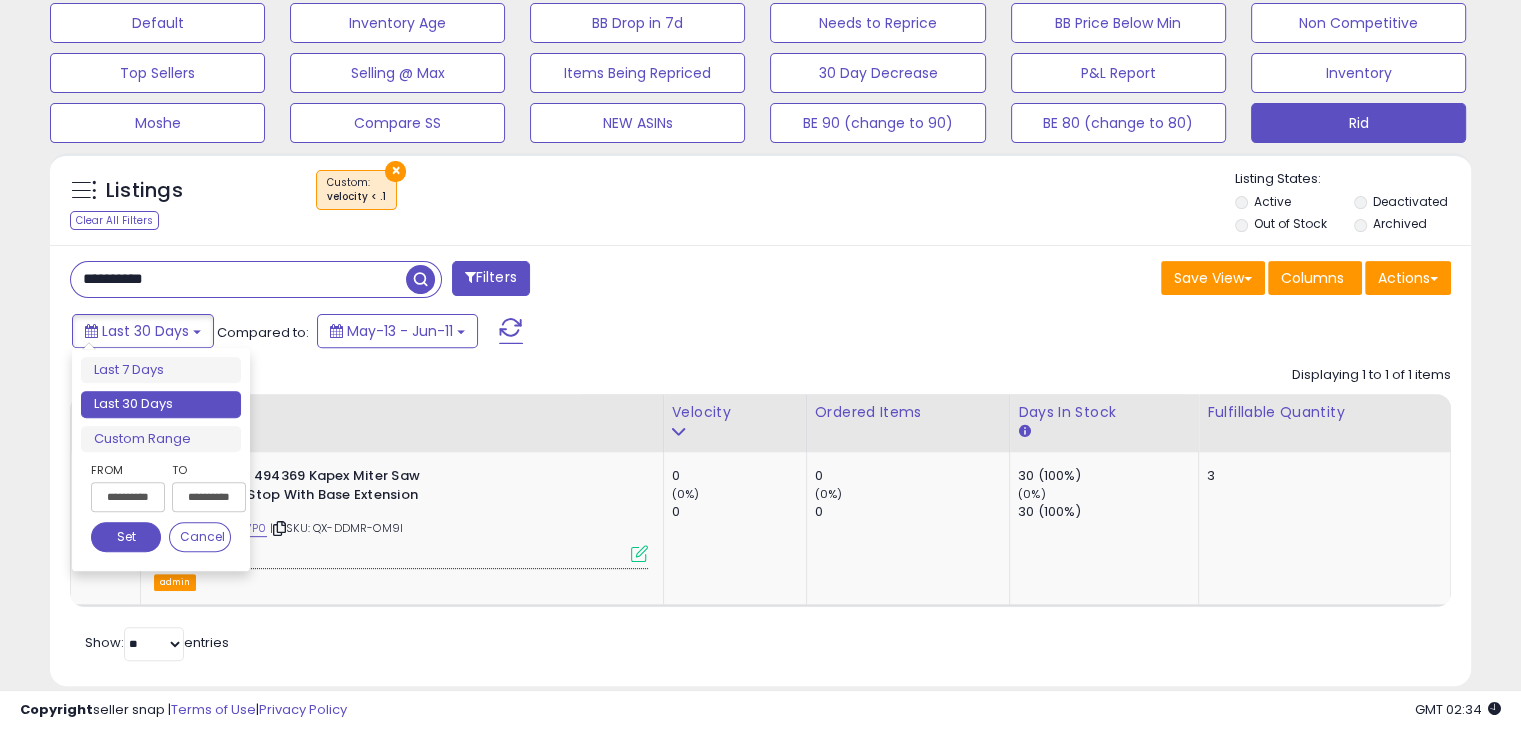 click on "**********" at bounding box center [128, 497] 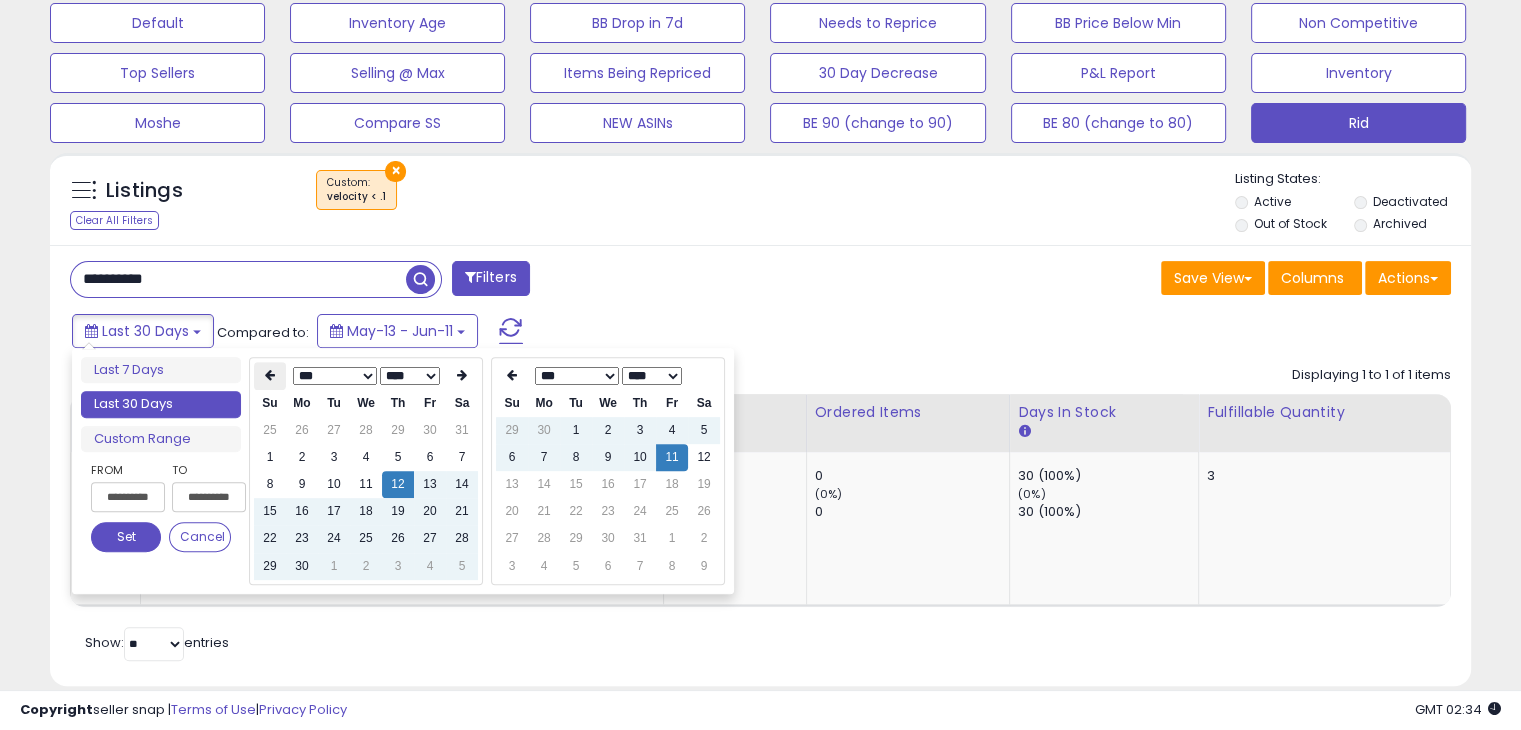 click at bounding box center (270, 376) 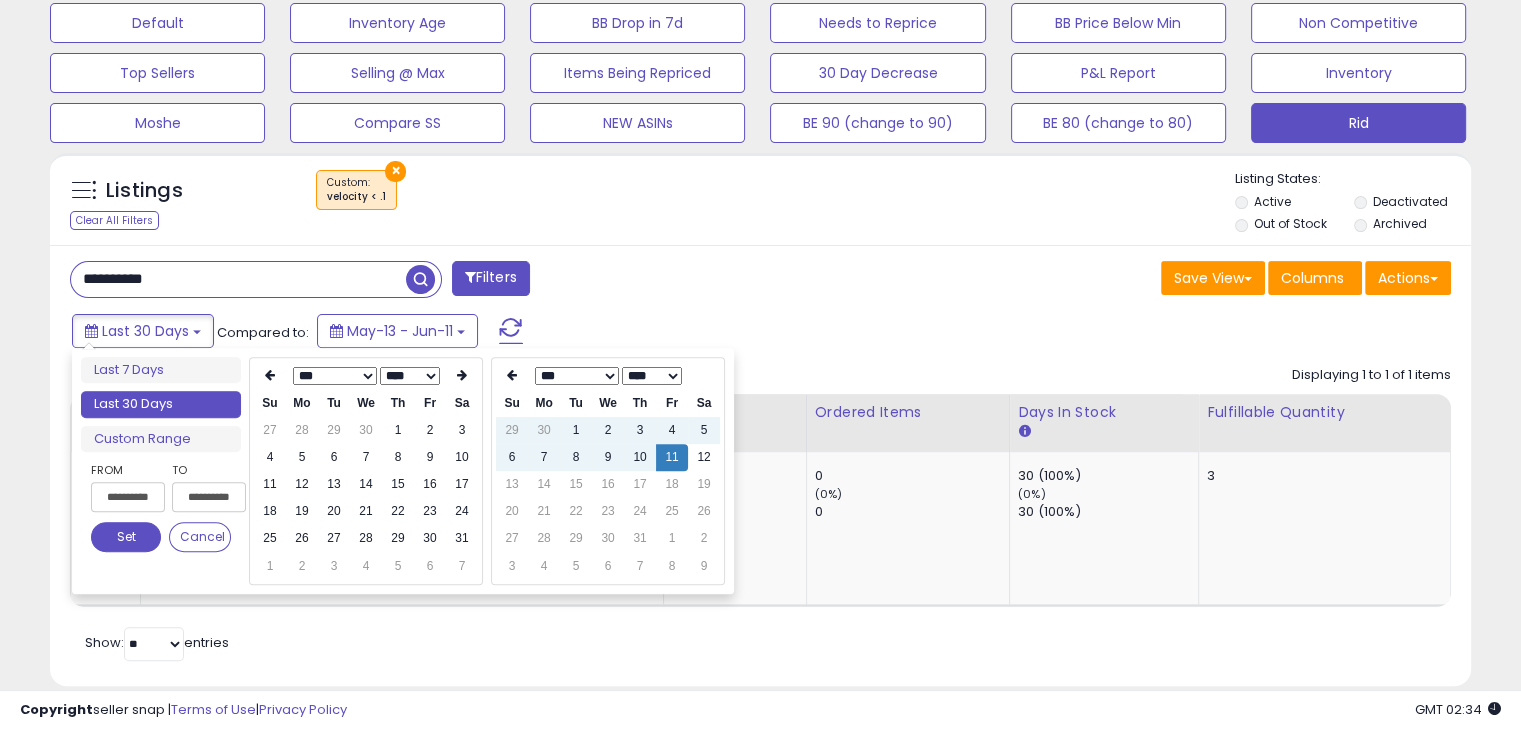 click at bounding box center (270, 376) 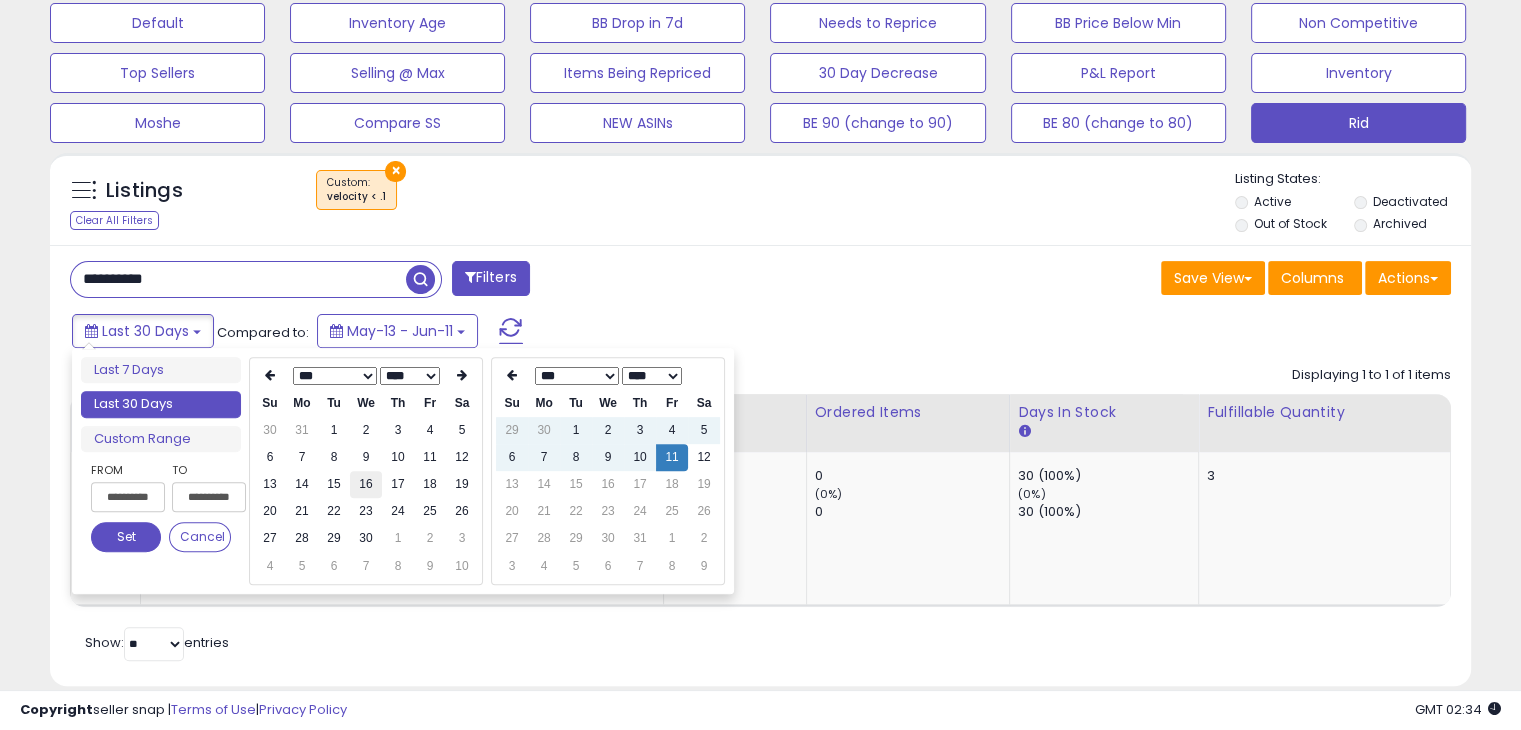 click on "16" at bounding box center [366, 484] 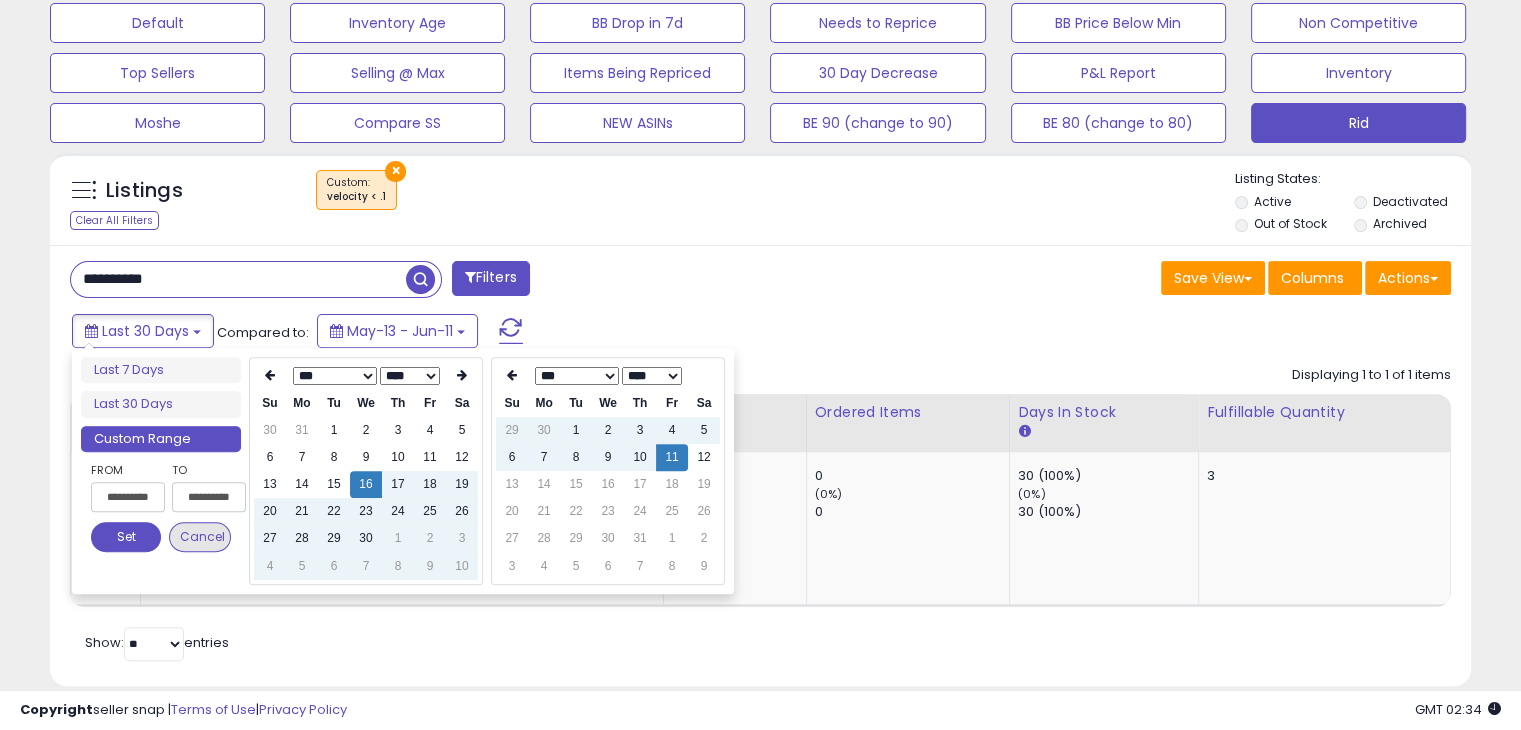 type on "**********" 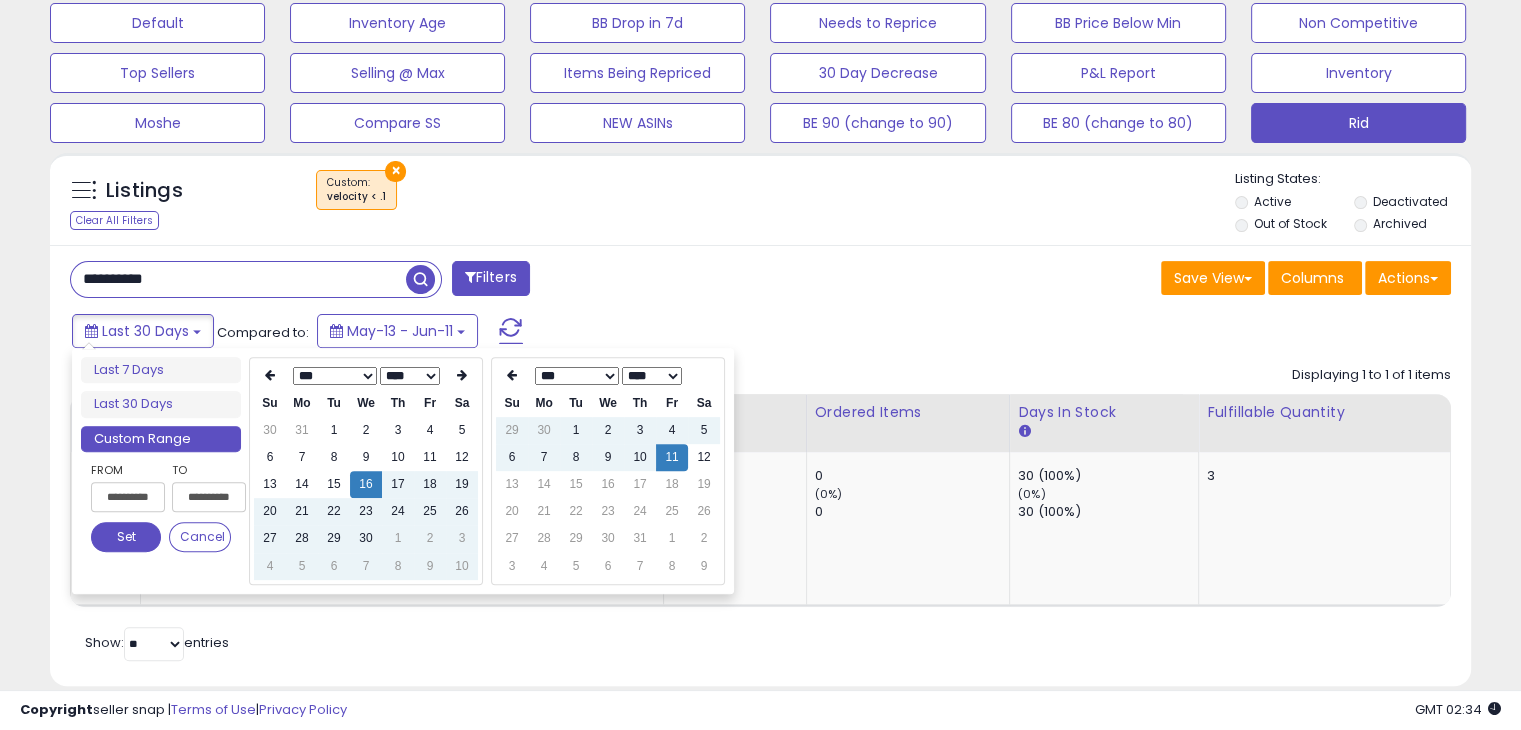 click on "**********" at bounding box center (161, 511) 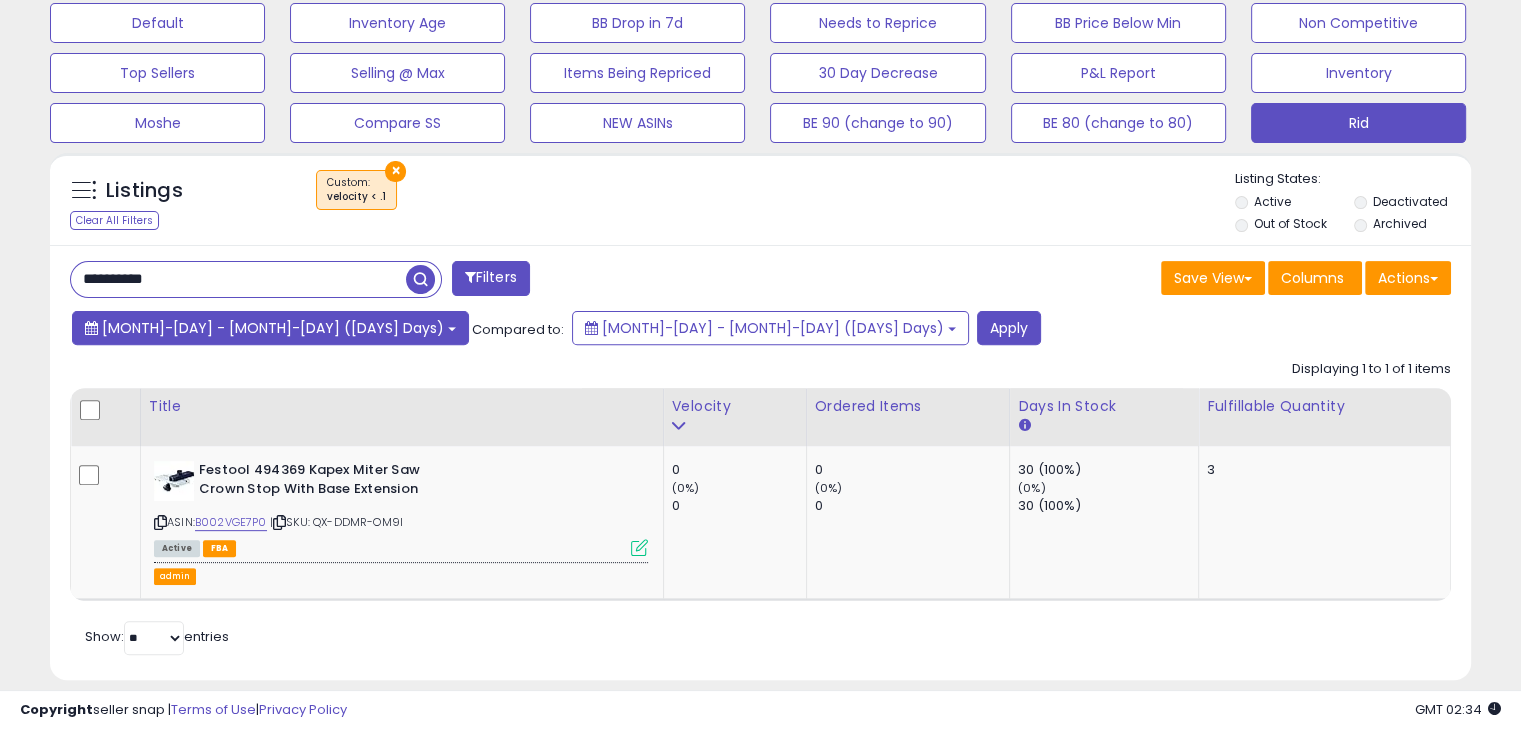 drag, startPoint x: 275, startPoint y: 343, endPoint x: 264, endPoint y: 334, distance: 14.21267 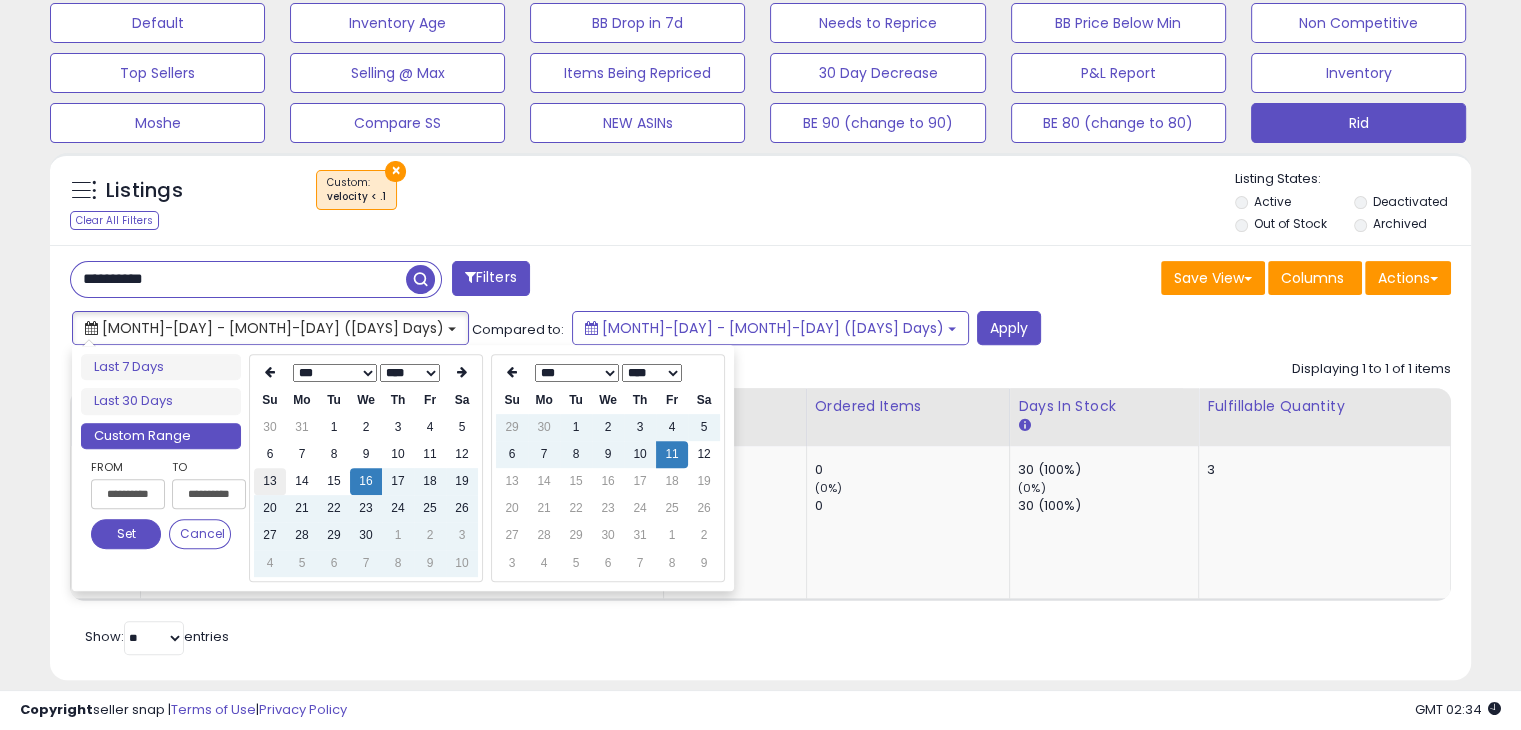 type on "**********" 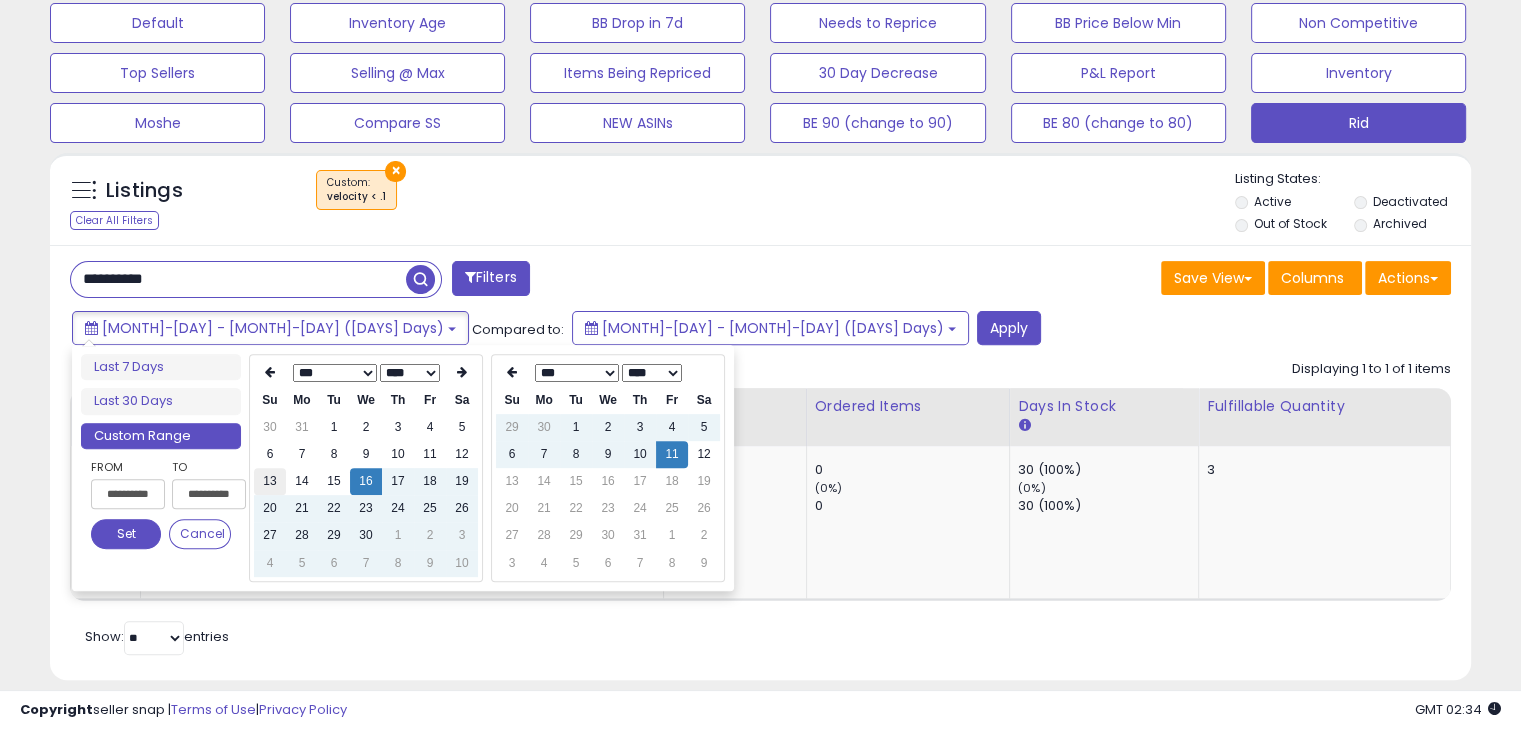 click on "13" at bounding box center (270, 481) 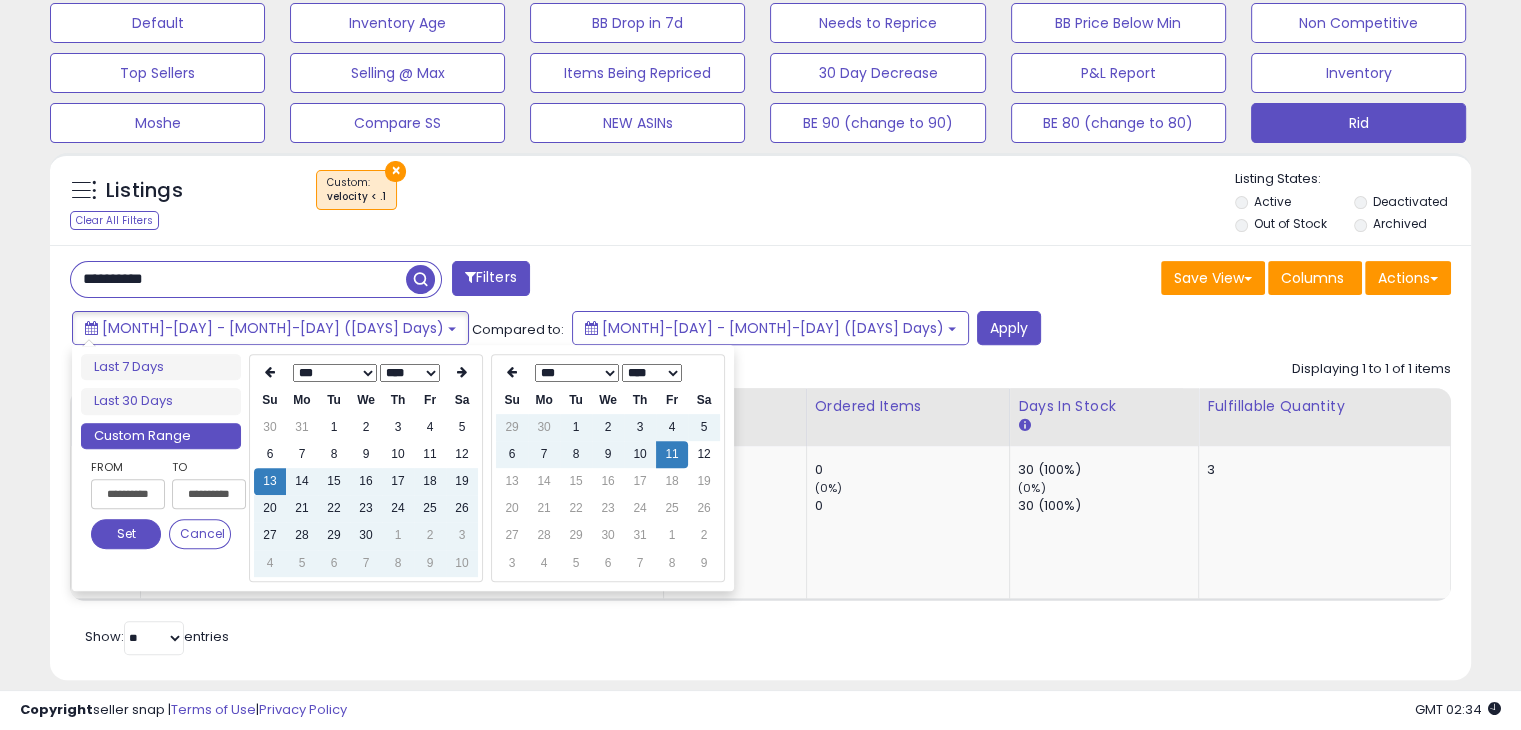 click on "Set" at bounding box center (126, 534) 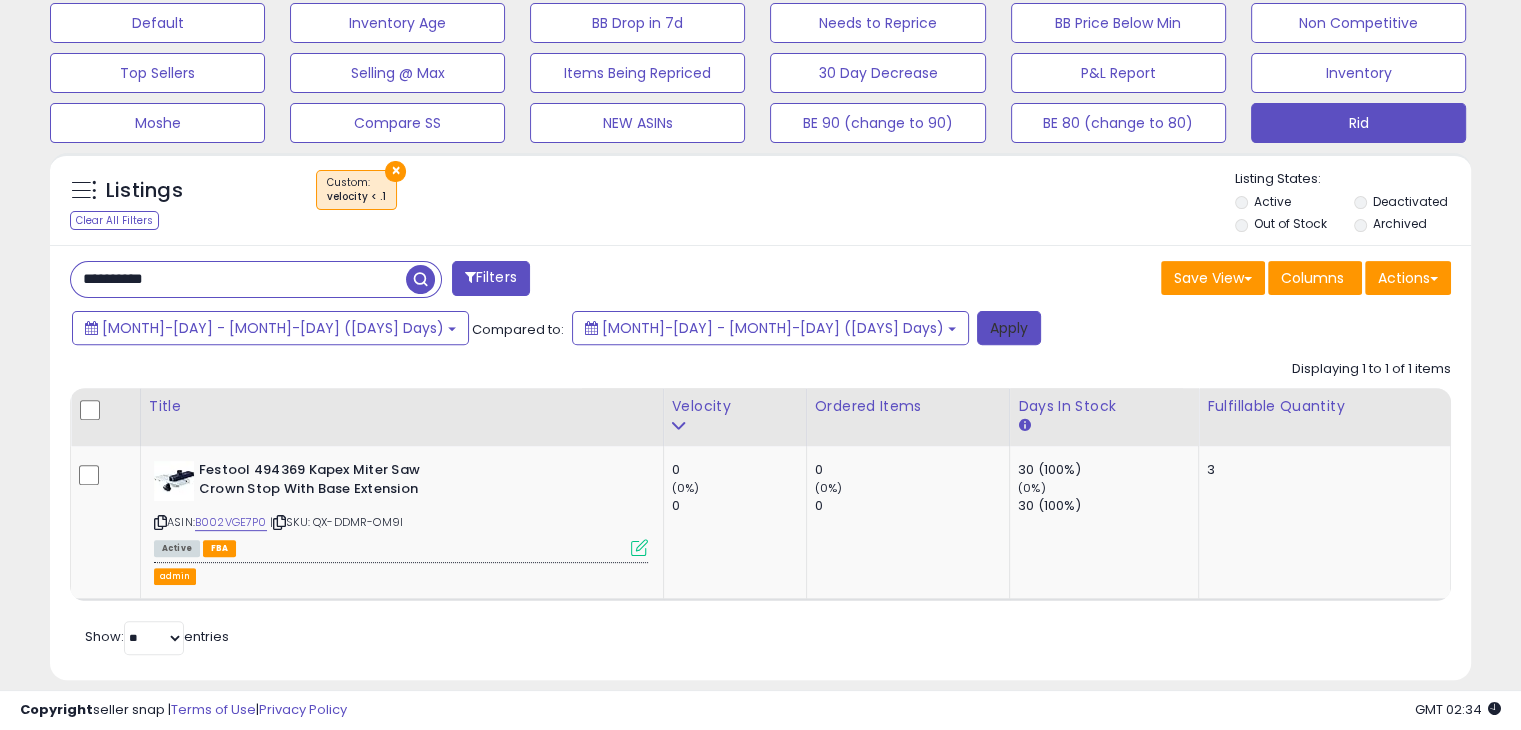 click on "Apply" at bounding box center [1009, 328] 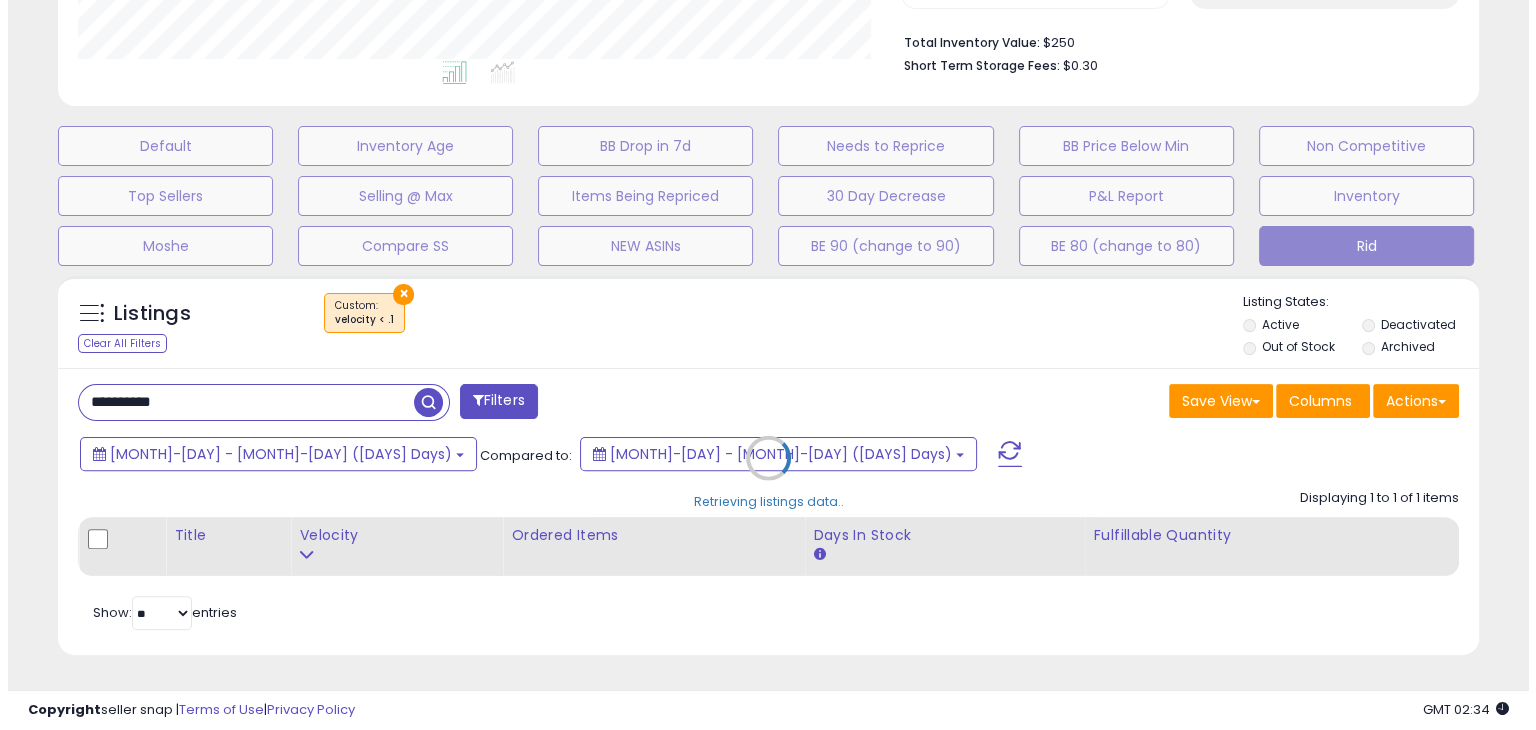 scroll, scrollTop: 503, scrollLeft: 0, axis: vertical 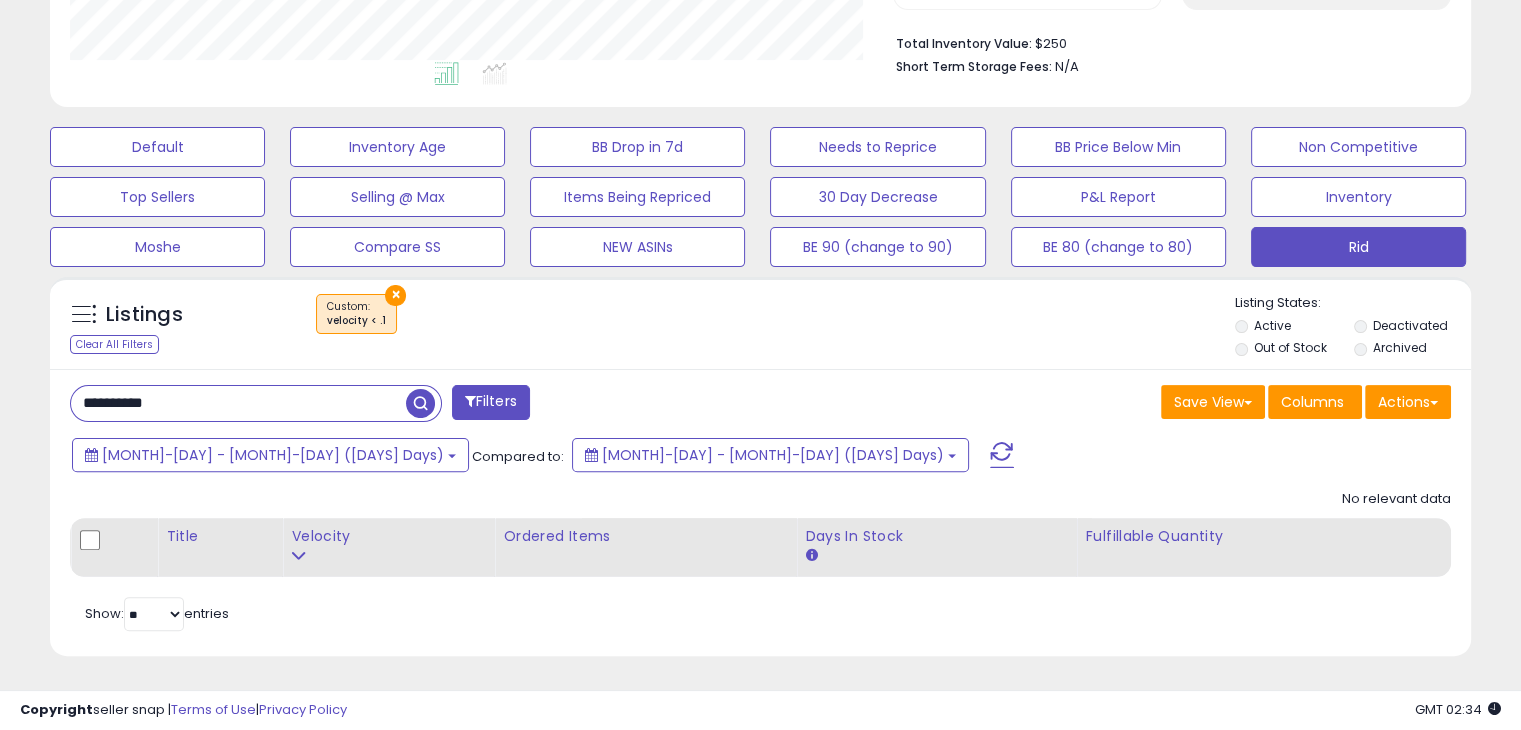 click on "×" at bounding box center [395, 295] 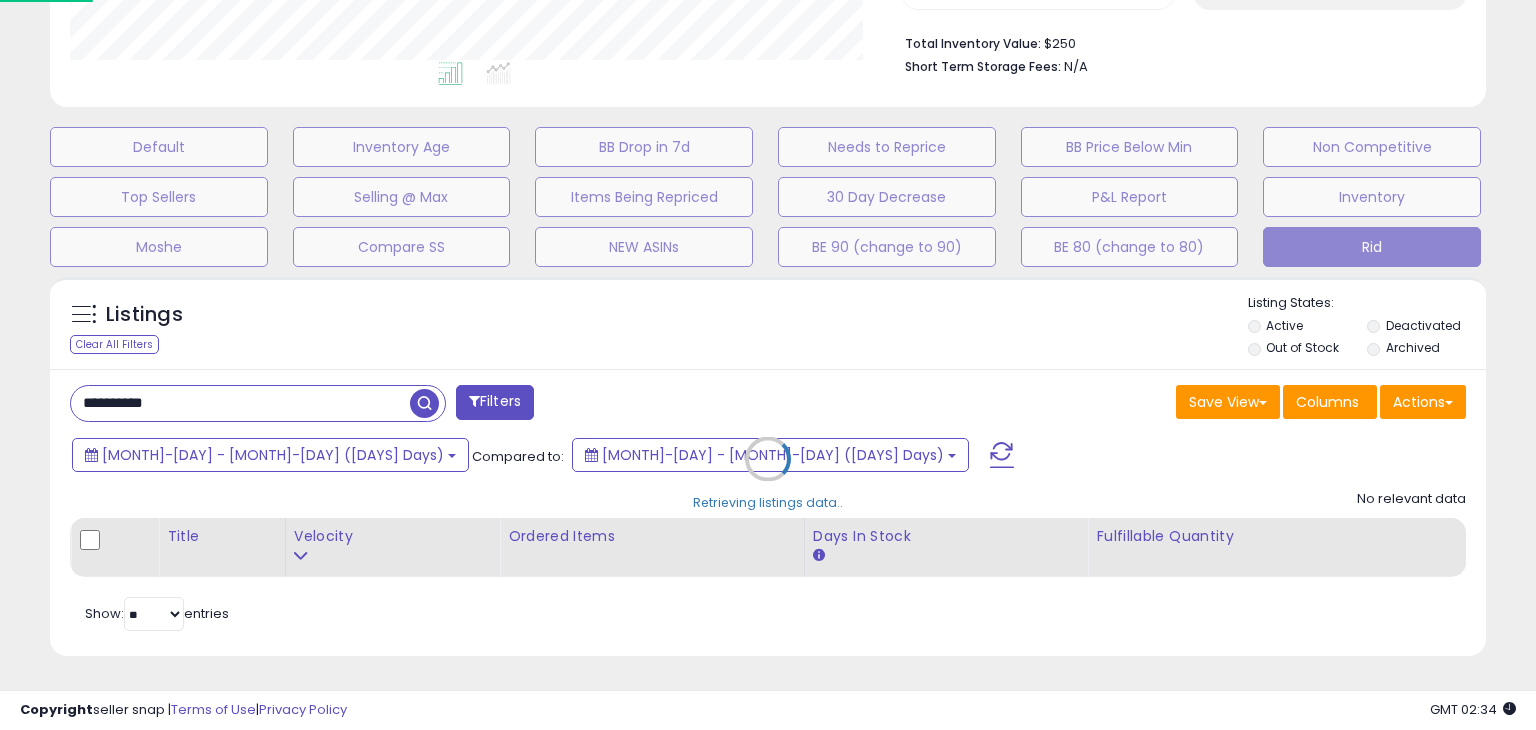 scroll, scrollTop: 999589, scrollLeft: 999168, axis: both 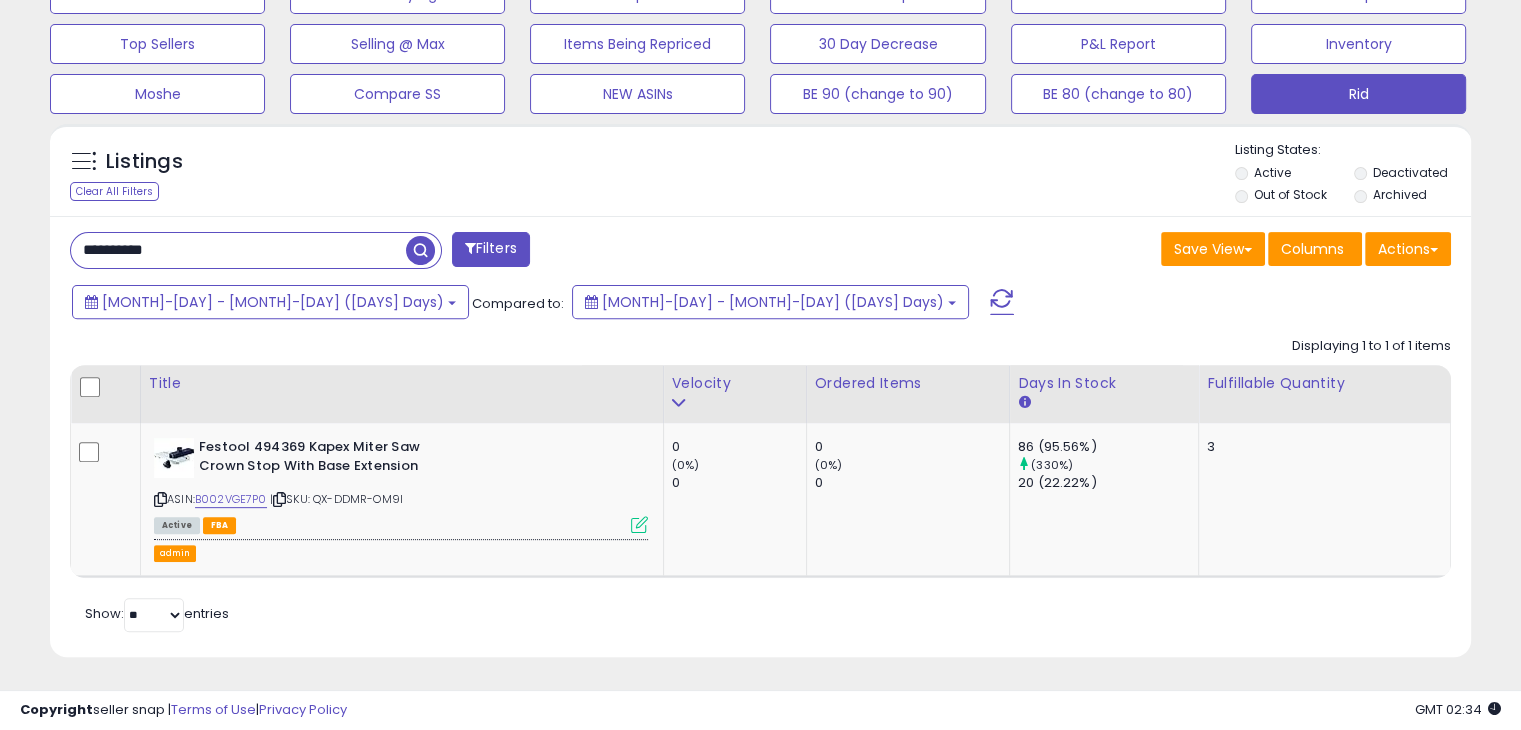 click on "Filters" at bounding box center [491, 249] 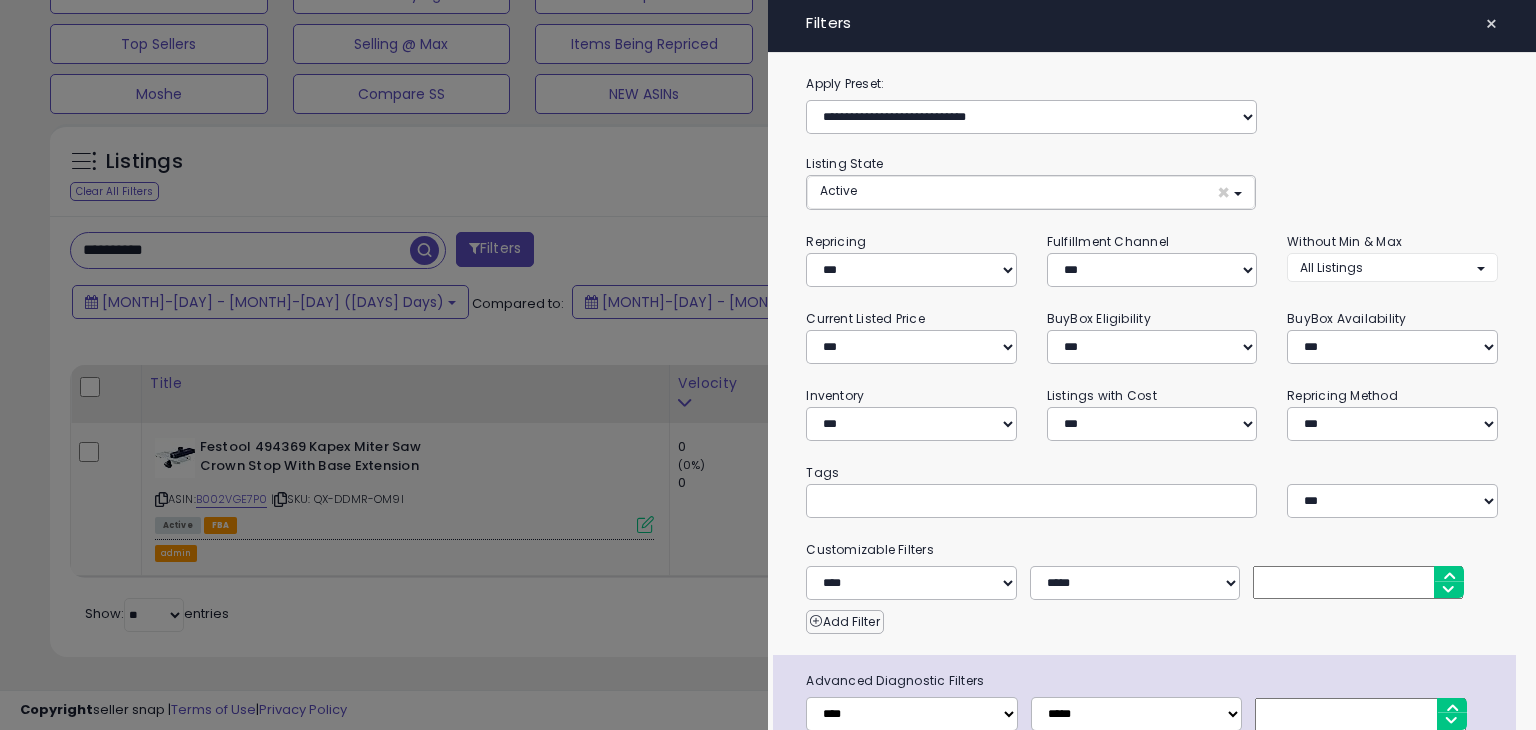 scroll, scrollTop: 999589, scrollLeft: 999168, axis: both 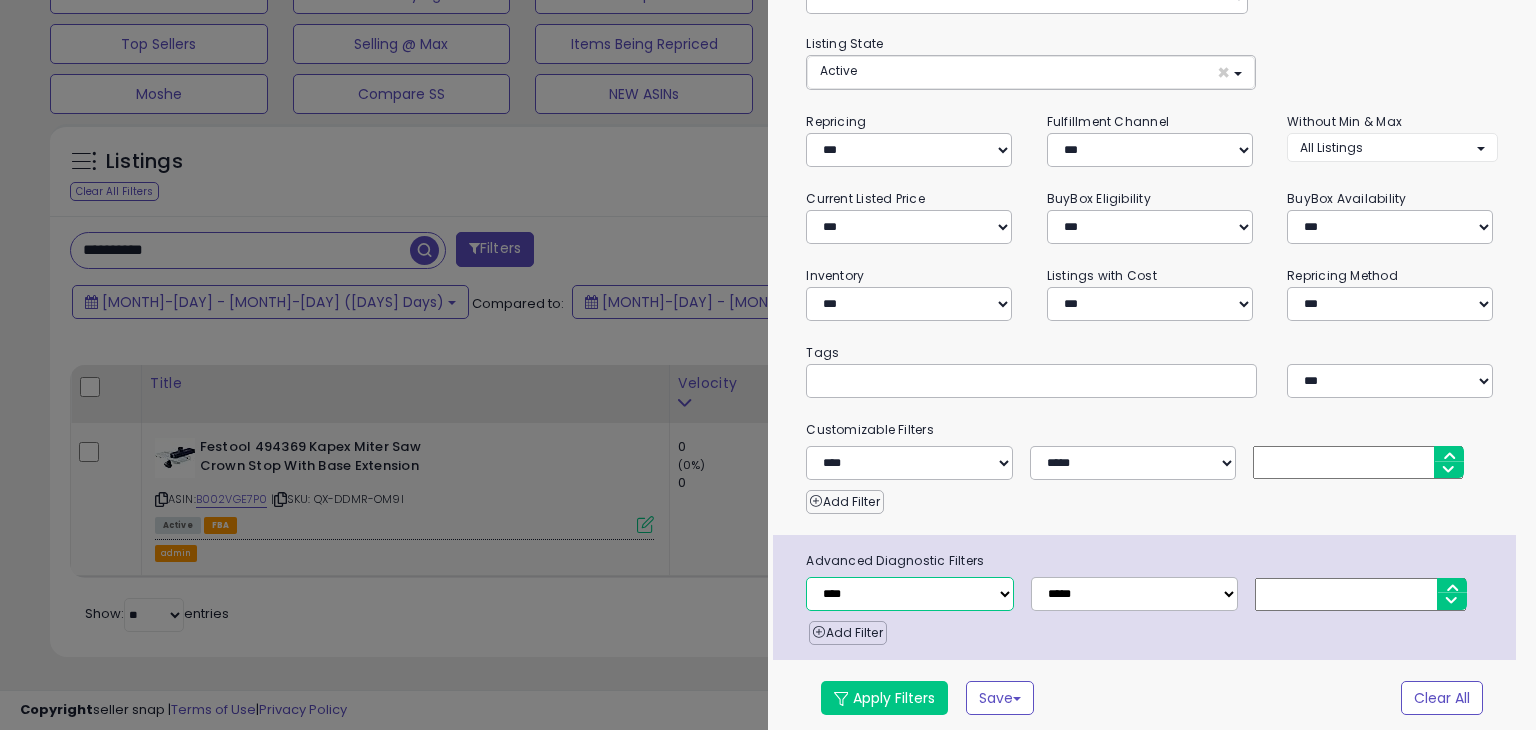 click on "**********" at bounding box center [909, 594] 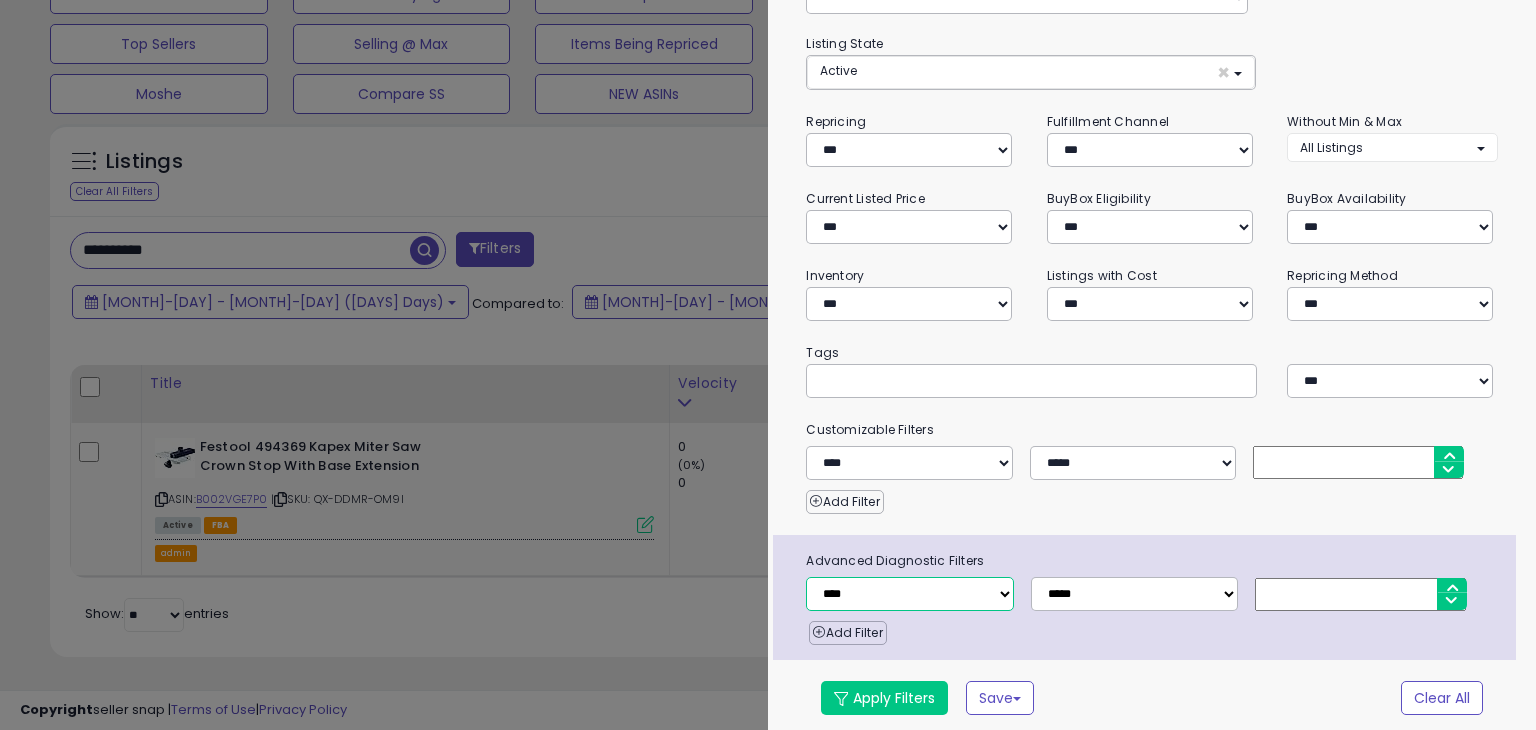 select on "********" 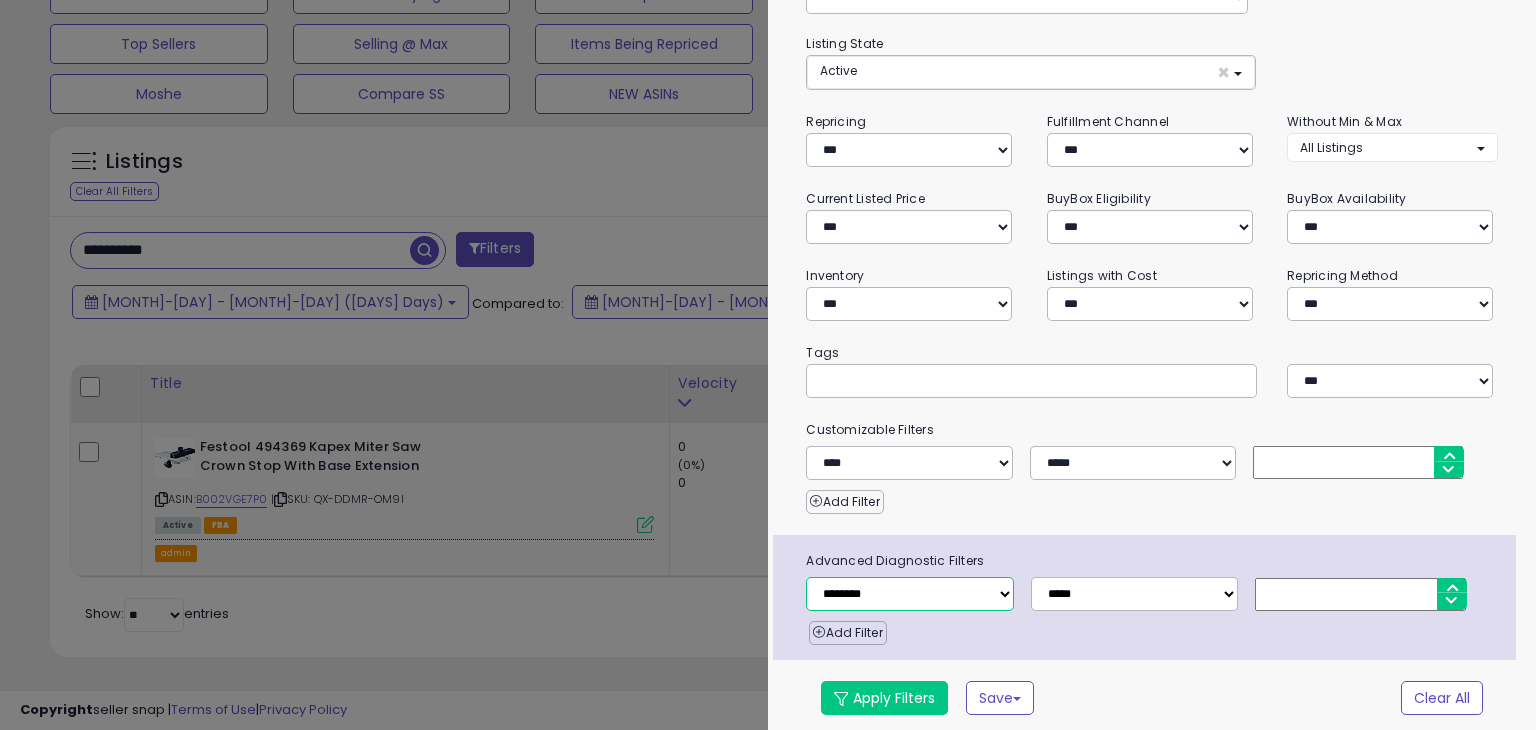 click on "**********" at bounding box center (909, 594) 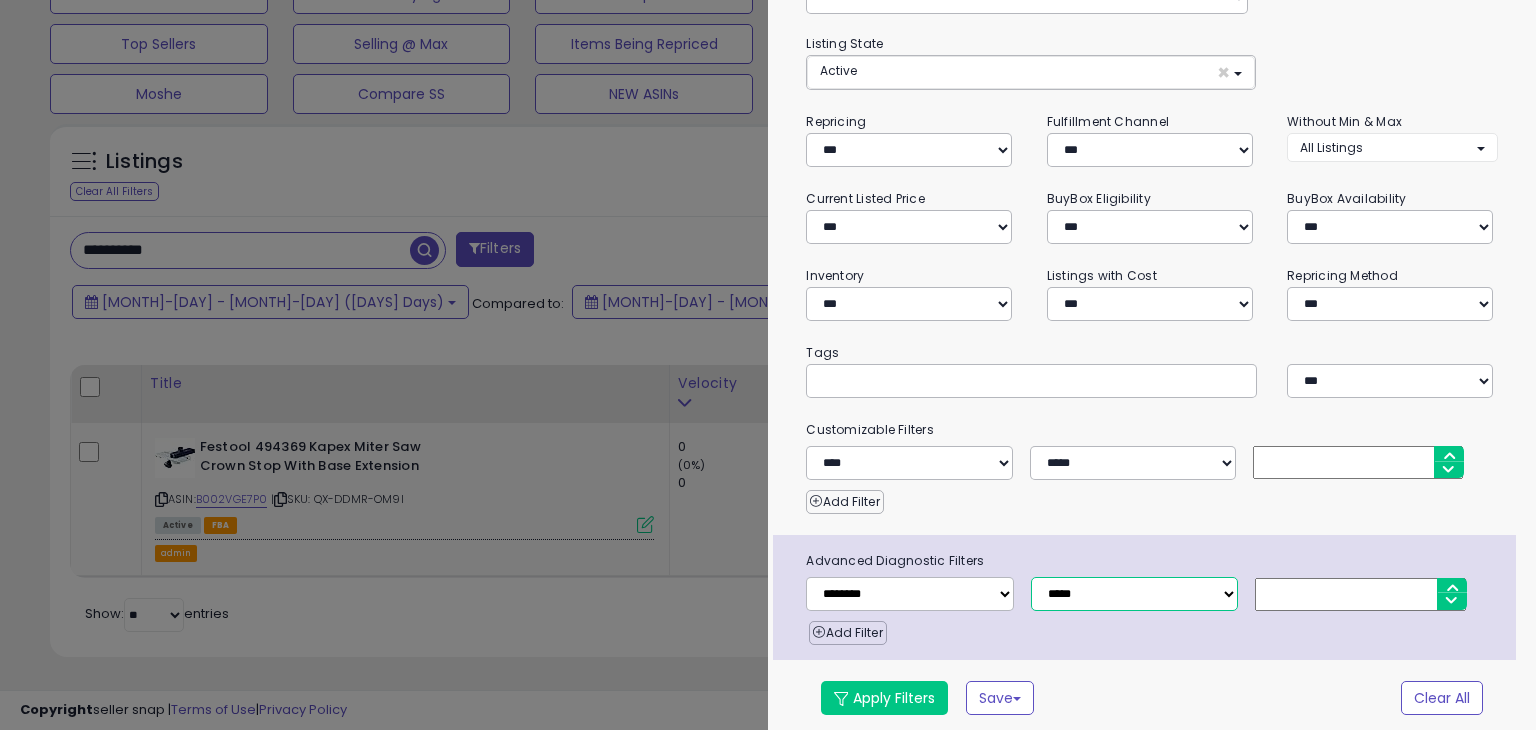 click on "**********" at bounding box center [1134, 594] 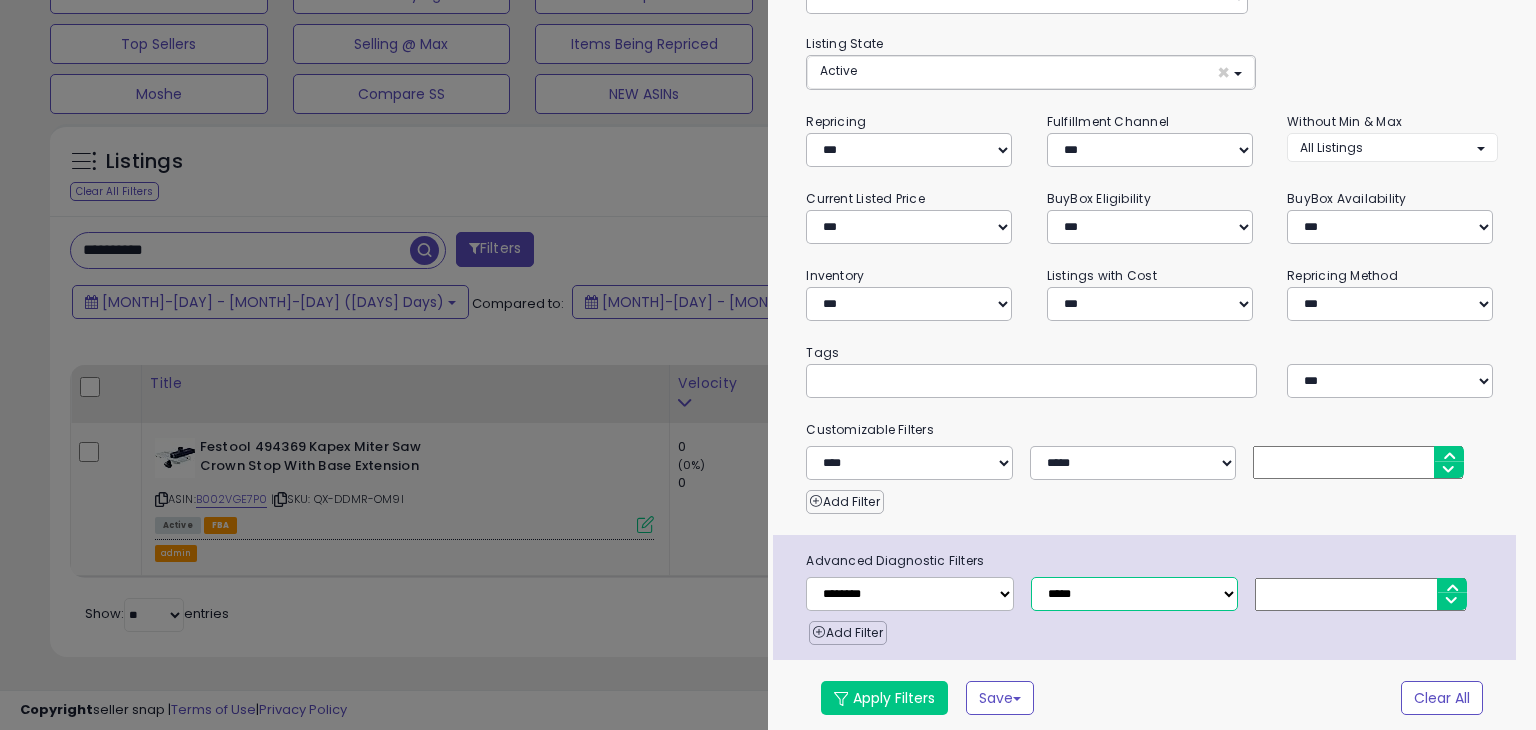 click on "**********" at bounding box center [1134, 594] 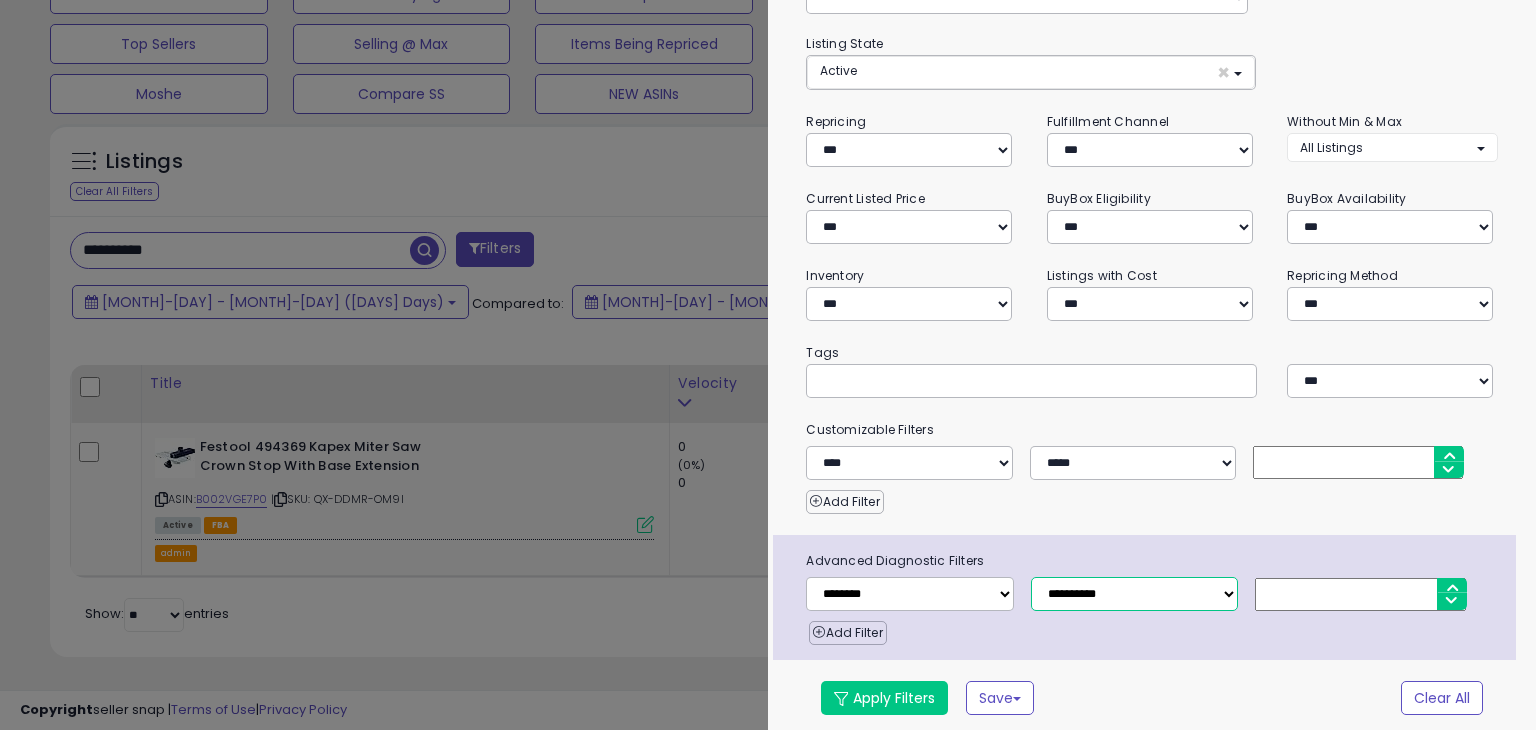 click on "**********" at bounding box center (1134, 594) 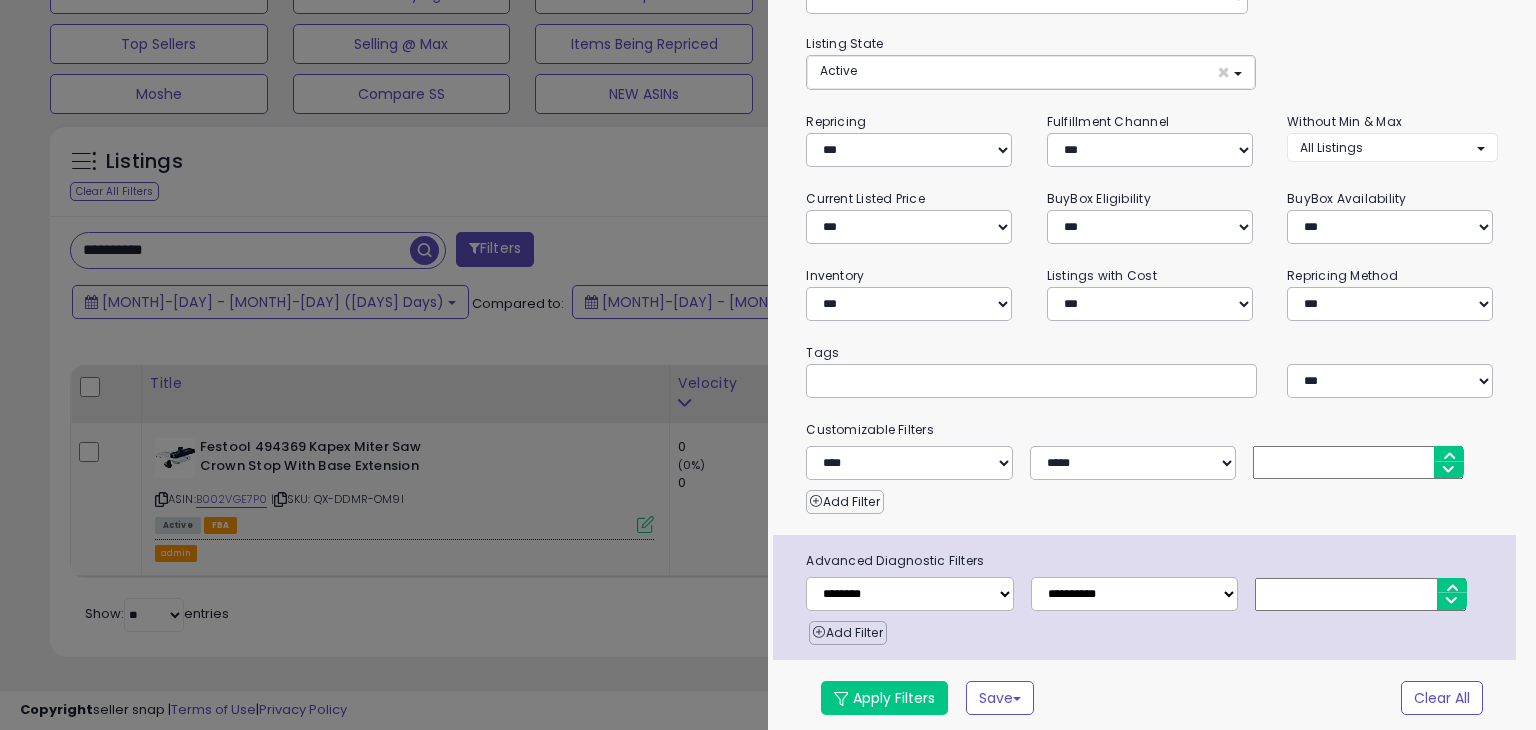 click at bounding box center [1360, 594] 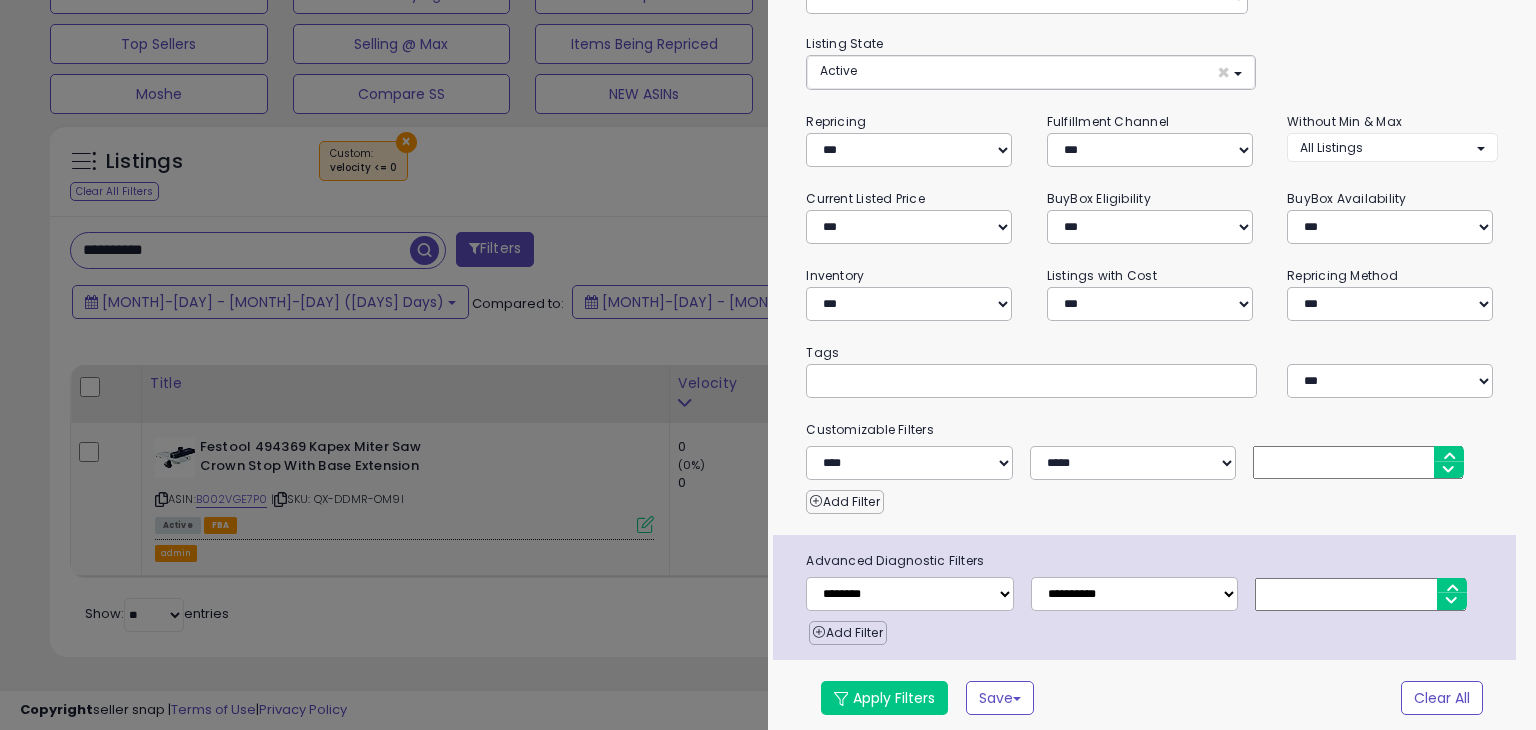 type on "*" 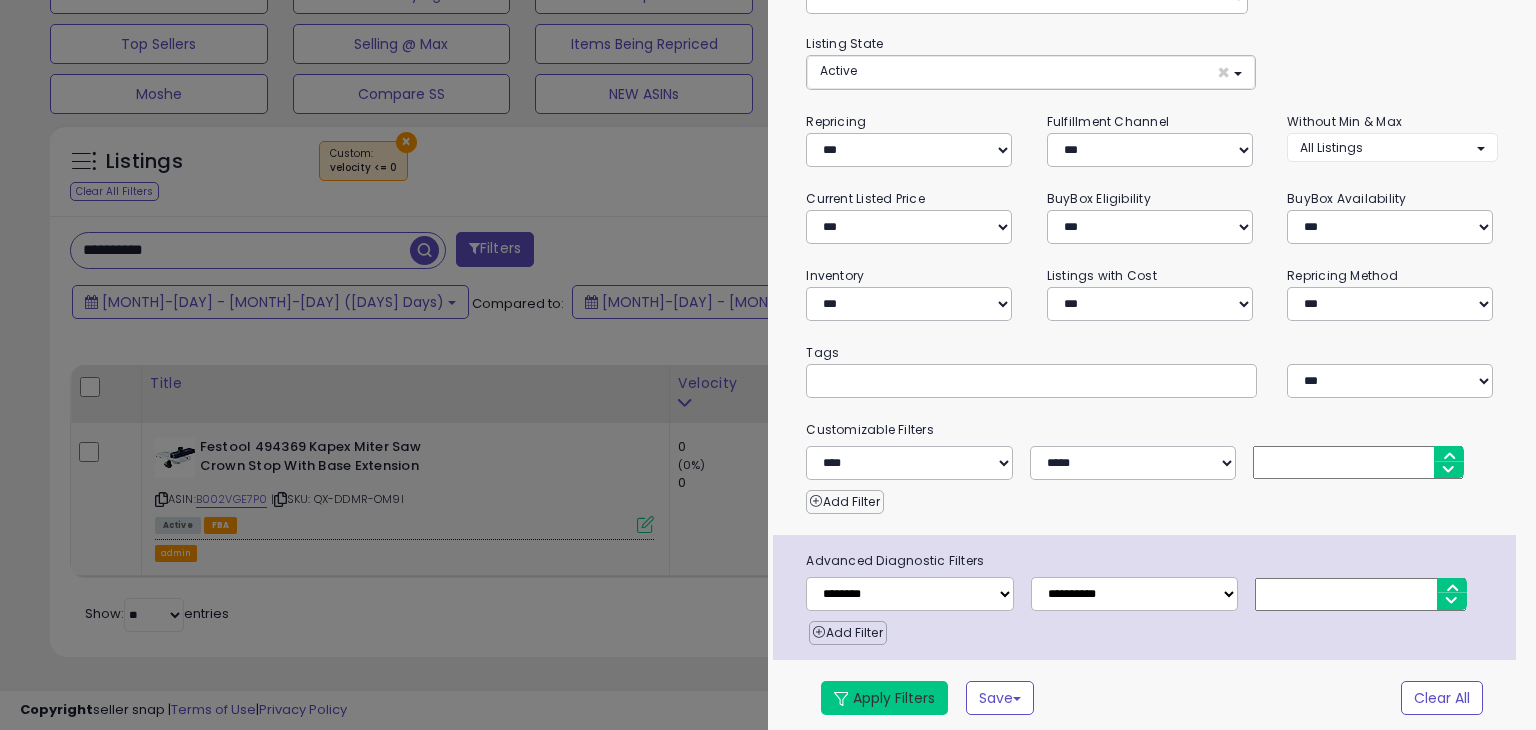 click on "Apply Filters" at bounding box center (884, 698) 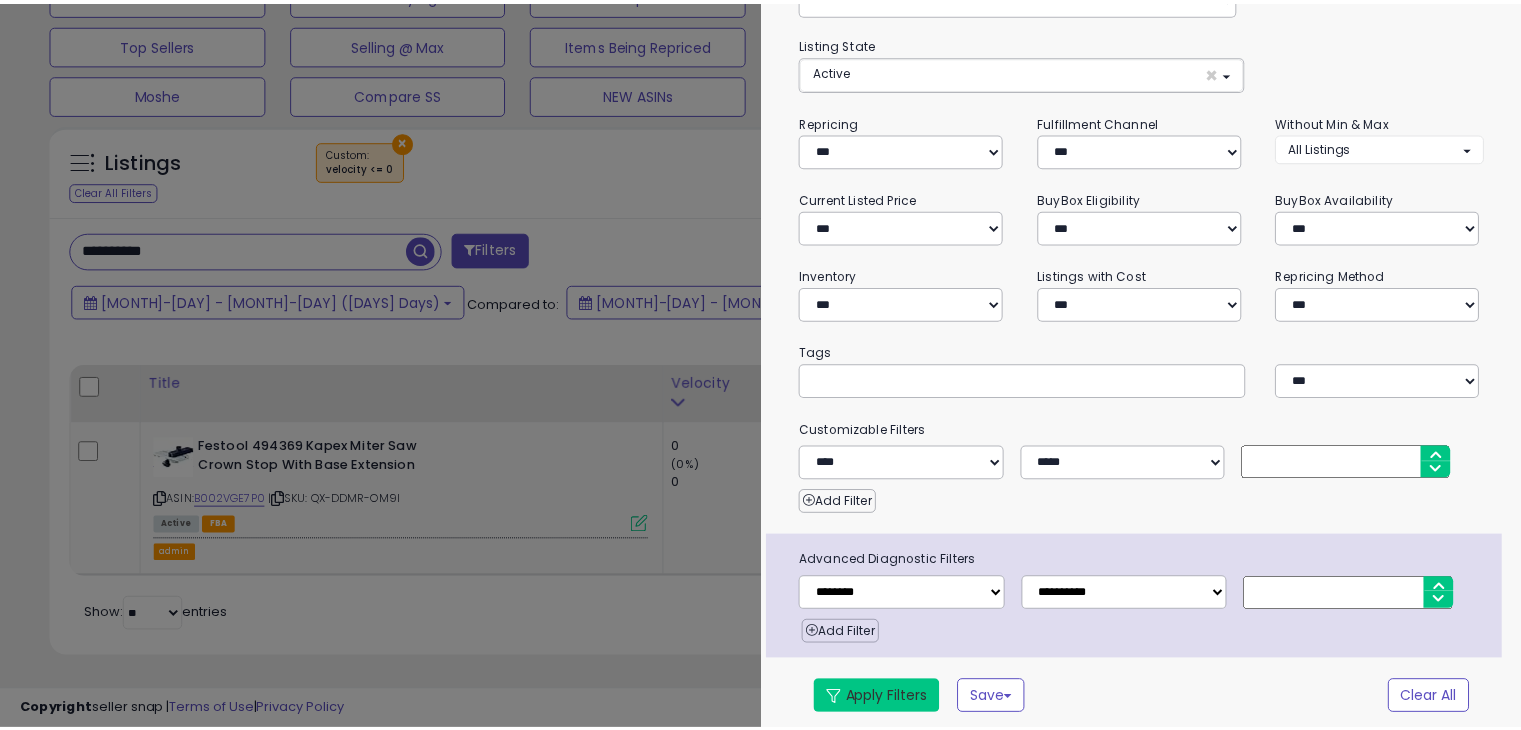 scroll, scrollTop: 503, scrollLeft: 0, axis: vertical 